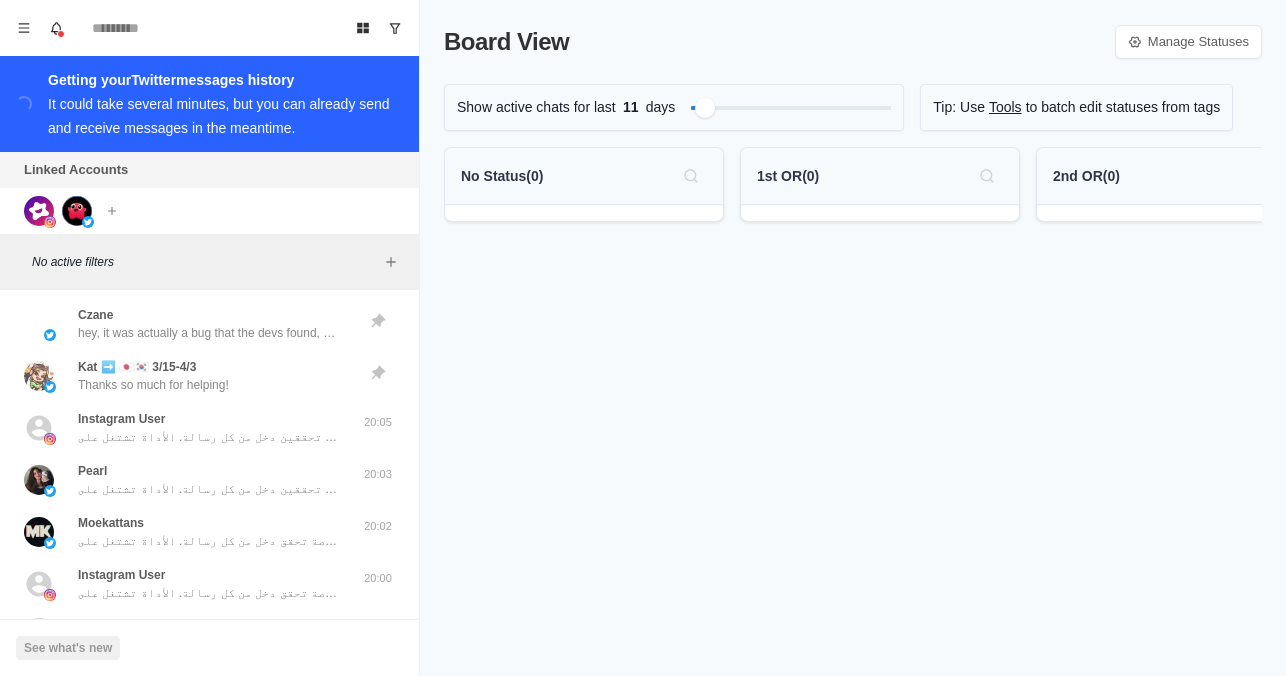 scroll, scrollTop: 0, scrollLeft: 0, axis: both 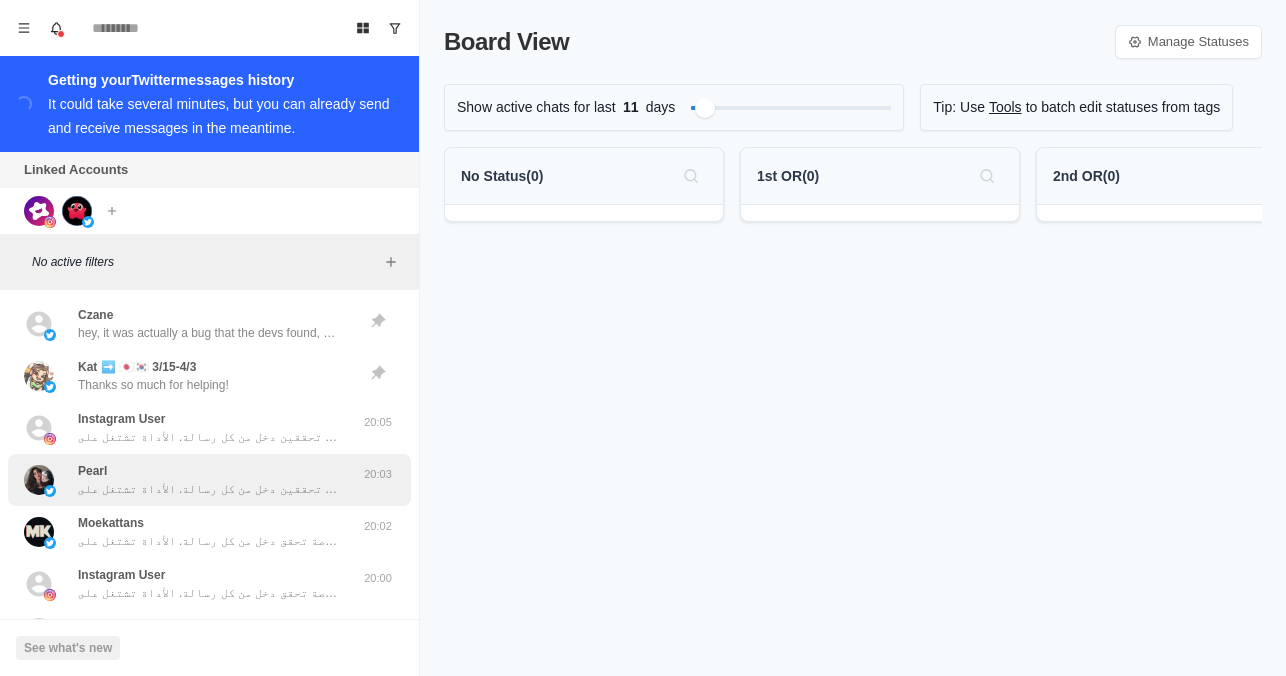 click on "Pearl سلام دانا،
تخيلي الشات في بثك يتحوّل لصوت... بصوت شخصية مشهورة أو حتى بصوتك إنتِ!
ذكاء اصطناعي يعزز التفاعل مع المتابعين، ويعطيك فرصة تحققين دخل من كل رسالة.
الأداة تشتغل على Twitch، Kick، وYouTube.
حابّة تعرفين كيف؟ 20:03" at bounding box center (209, 480) 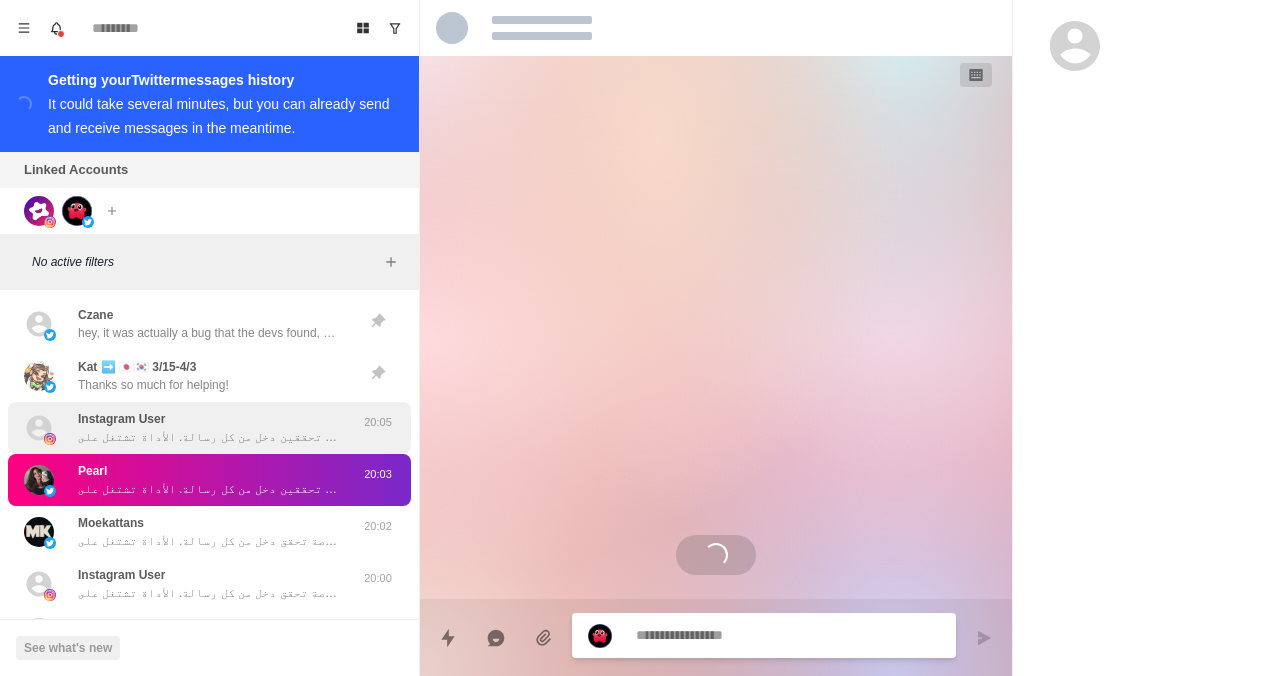 click on "Instagram User سلام زوزا،
تخيلي الشات في بثك يتحوّل لصوت... بصوت شخصية مشهورة أو حتى بصوتك إنتِ!
ذكاء اصطناعي يعزز التفاعل مع المتابعين، ويعطيك فرصة تحققين دخل من كل رسالة.
الأداة تشتغل على Twitch، Kick، وYouTube.
حابّة تعرفين كيف؟" at bounding box center [208, 428] 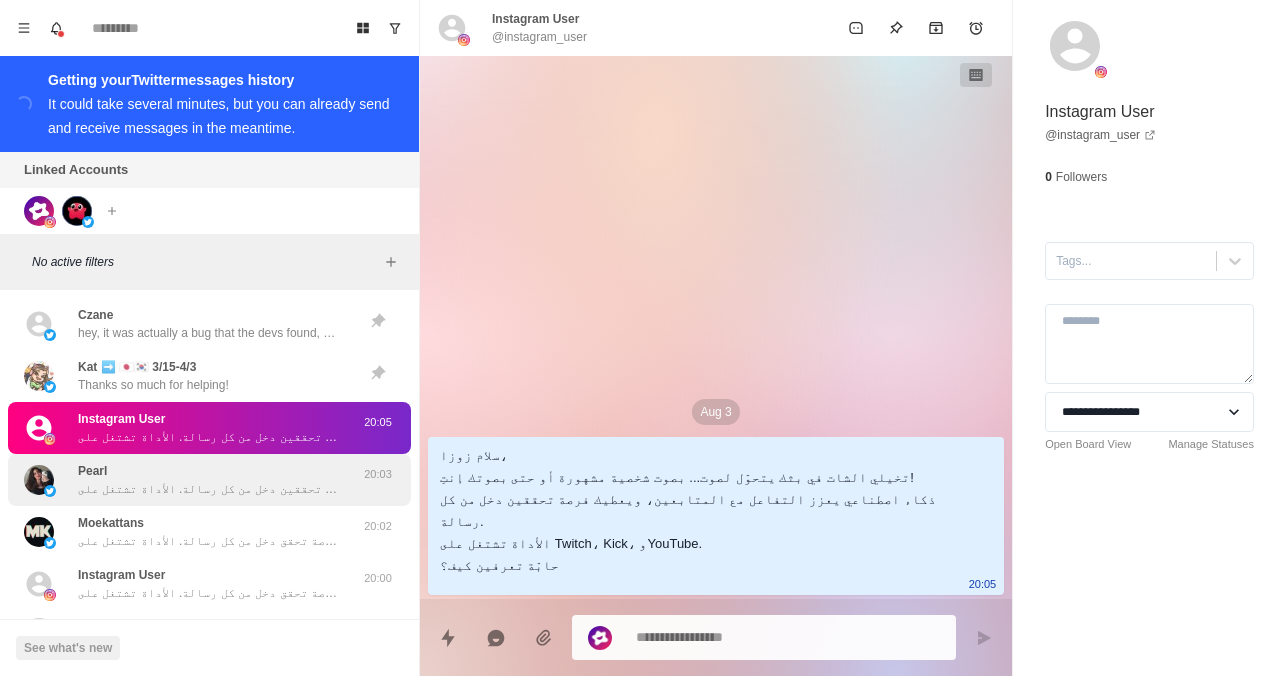 click on "Pearl سلام دانا،
تخيلي الشات في بثك يتحوّل لصوت... بصوت شخصية مشهورة أو حتى بصوتك إنتِ!
ذكاء اصطناعي يعزز التفاعل مع المتابعين، ويعطيك فرصة تحققين دخل من كل رسالة.
الأداة تشتغل على Twitch، Kick، وYouTube.
حابّة تعرفين كيف؟" at bounding box center (208, 480) 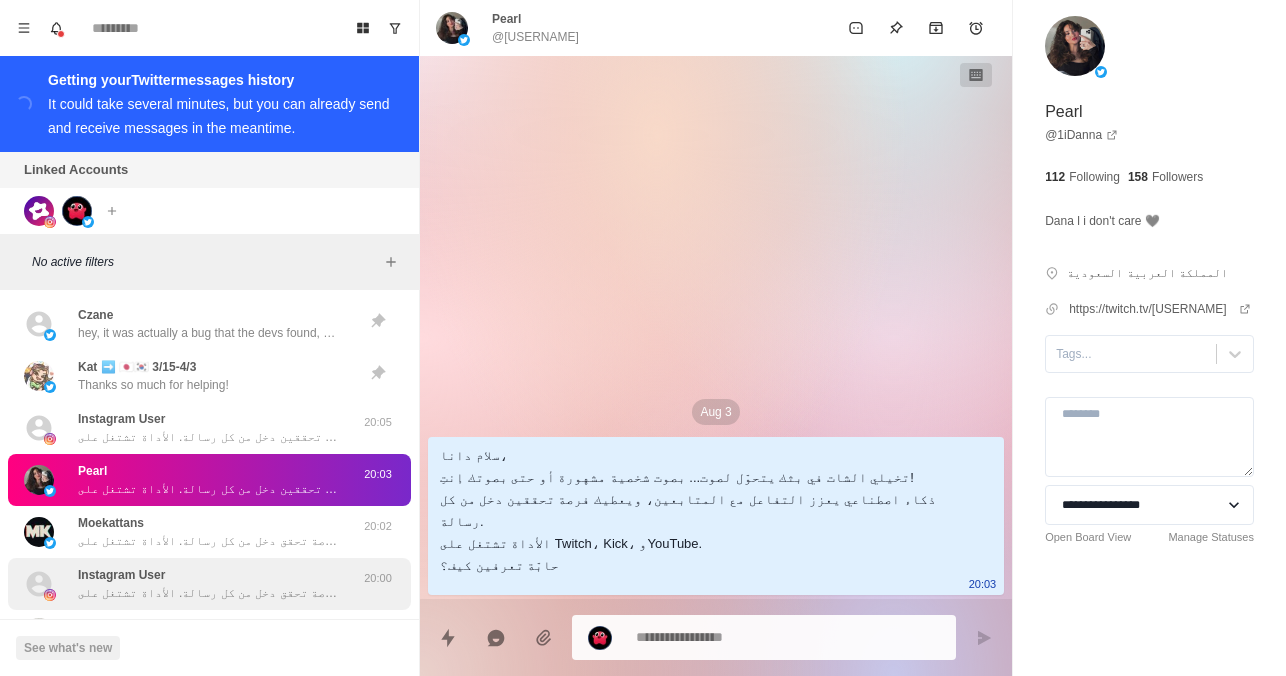 click on "Instagram User سلام علي،
تخيل الشات في بثك يتحوّل لصوت... بصوت شخصية مشهورة أو حتى بصوتك!
ذكاء اصطناعي يعطي تفاعل أقوى، وفرصة تحقق دخل من كل رسالة.
الأداة تشتغل على Twitch، Kick، وYouTube.
حاب تعرف كيف؟" at bounding box center (208, 584) 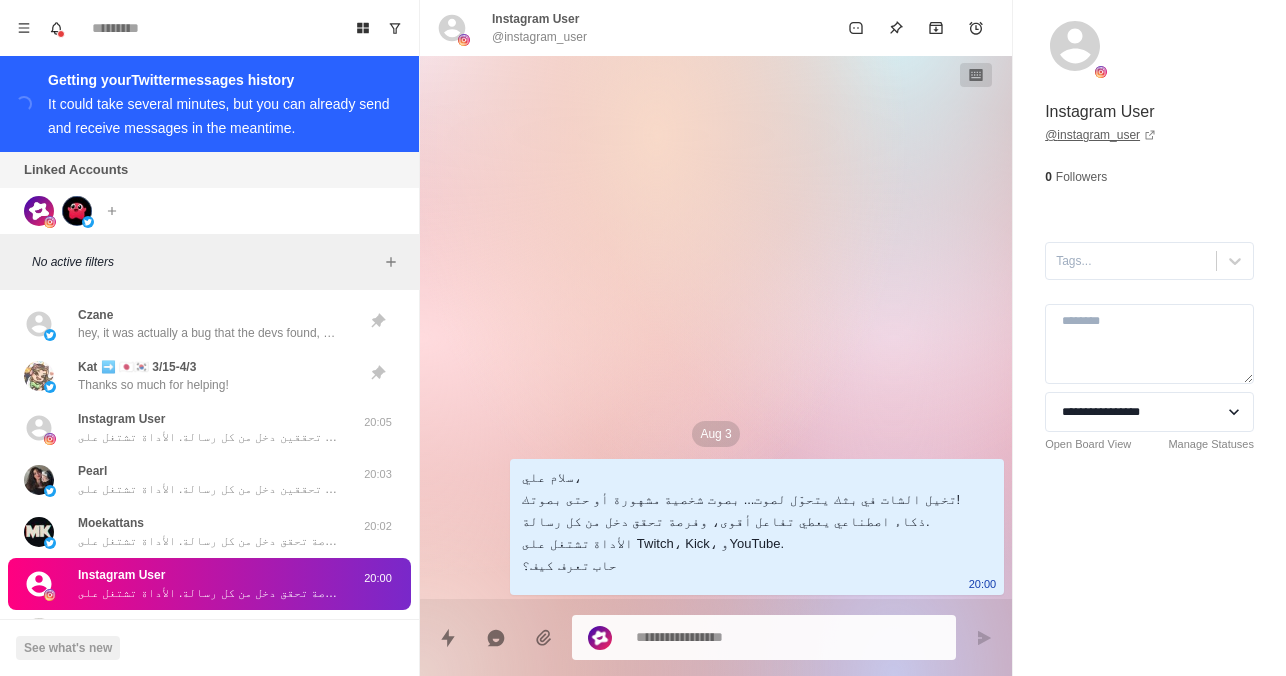 click on "@[USERNAME]" at bounding box center [1100, 135] 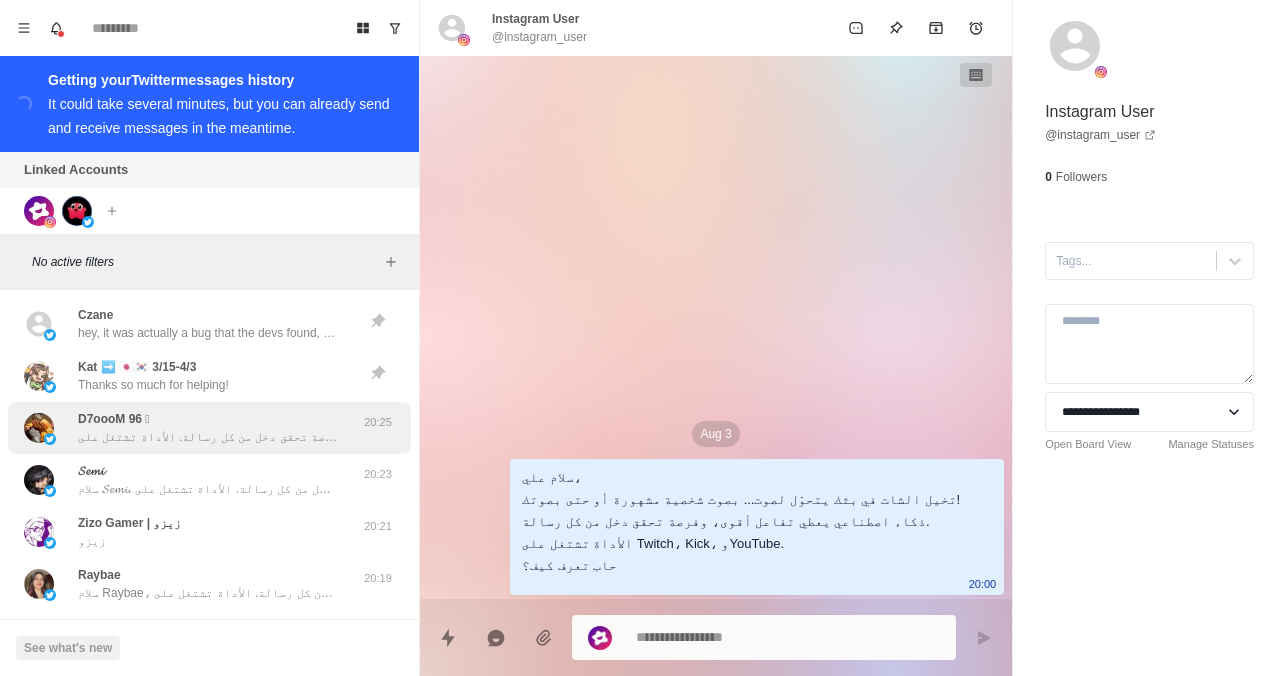 click on "سلام عبدالرحمن،
تخيل الشات في بثك يتحوّل لصوت... بصوت شخصية مشهورة أو حتى بصوتك!
ذكاء اصطناعي يعطي تفاعل أقوى، وفرصة تحقق دخل من كل رسالة.
الأداة تشتغل على Twitch، Kick، وYouTube.
حاب تعرف كيف؟" at bounding box center [208, 437] 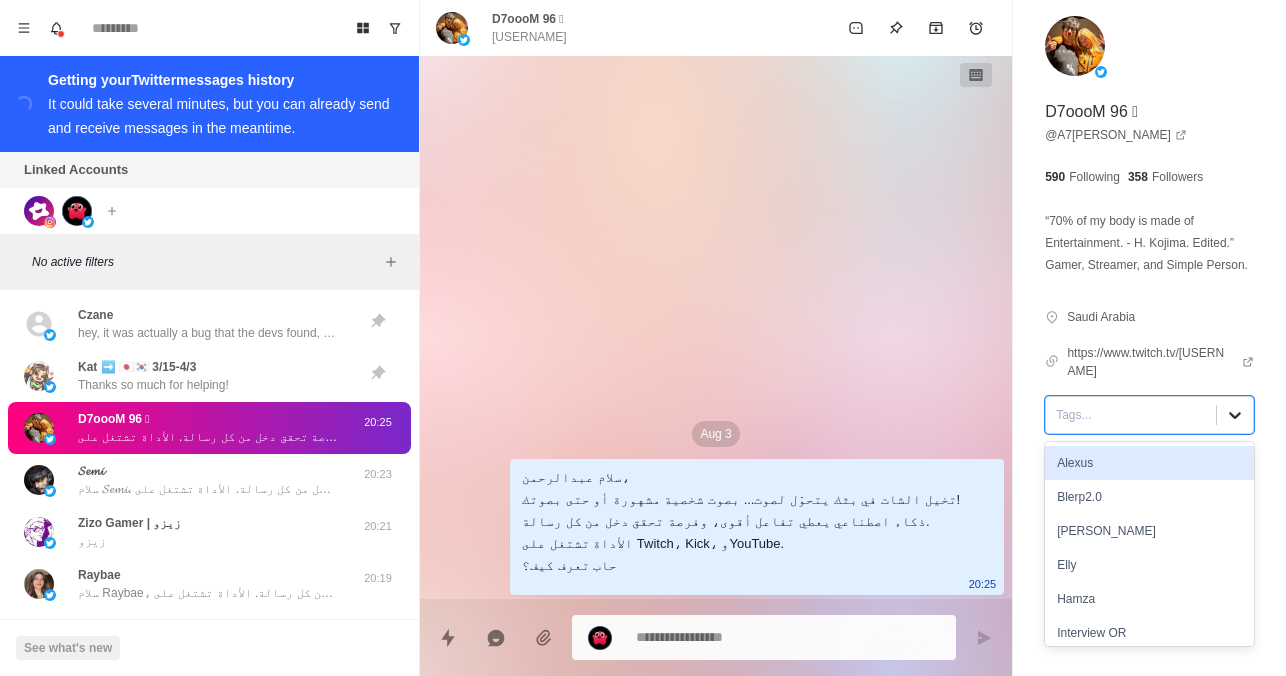 click at bounding box center (1235, 415) 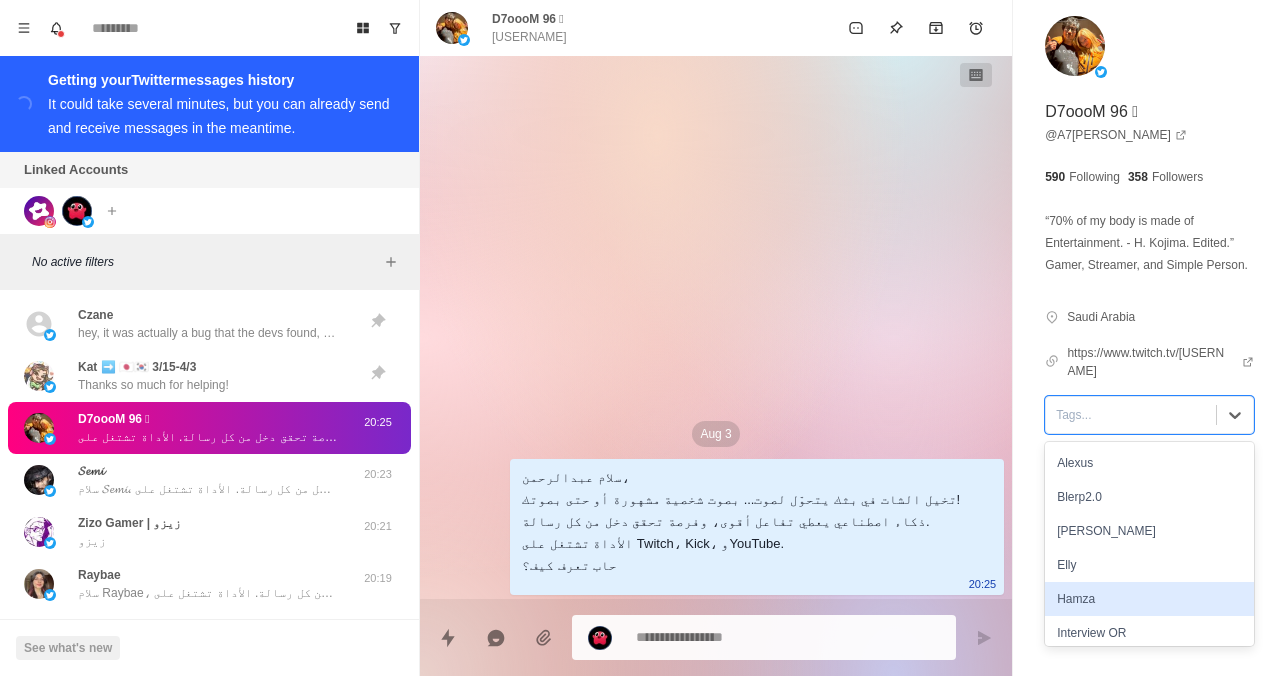 click on "Hamza" at bounding box center (1149, 599) 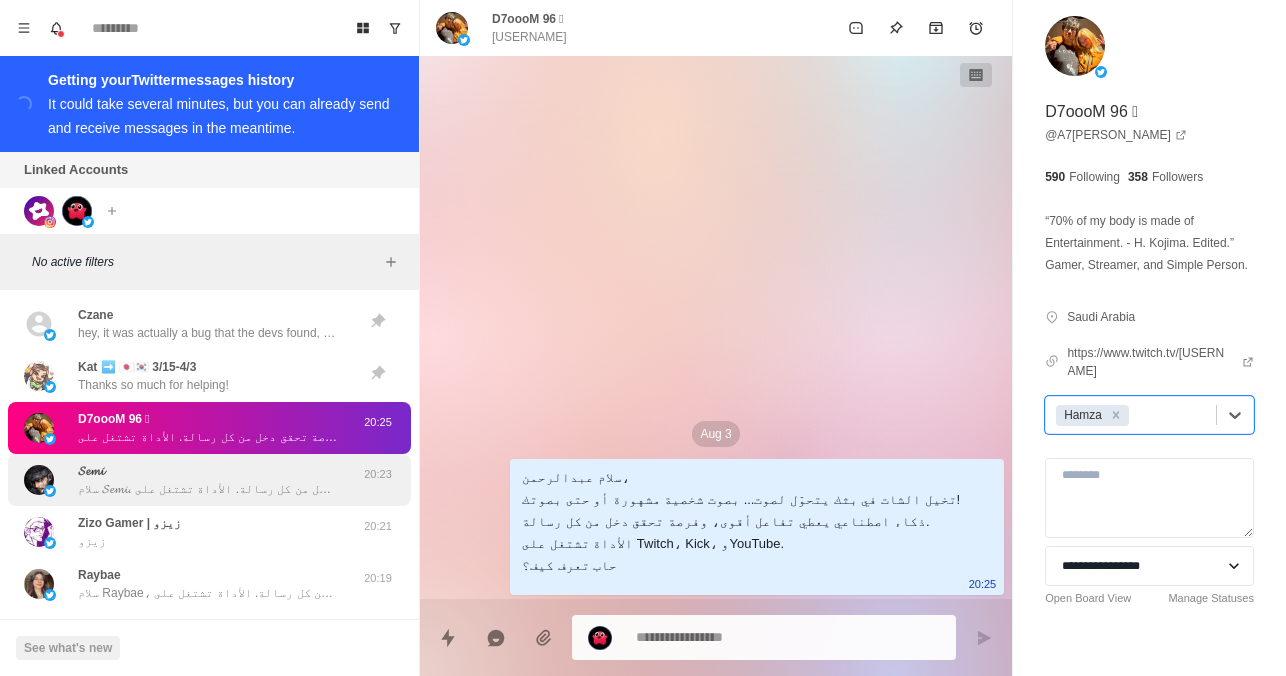 click on "𝓢𝓮𝓶𝓲 سلام 𝓢𝓮𝓶𝓲،
تخيل الشات في بثك يتحوّل لصوت... بصوت شخصية مشهورة أو حتى بصوتك!
ذكاء اصطناعي يعطي تفاعل أقوى، وفرصة تحقق دخل من كل رسالة.
الأداة تشتغل على Twitch، Kick، وYouTube.
حاب تعرف كيف؟" at bounding box center [208, 480] 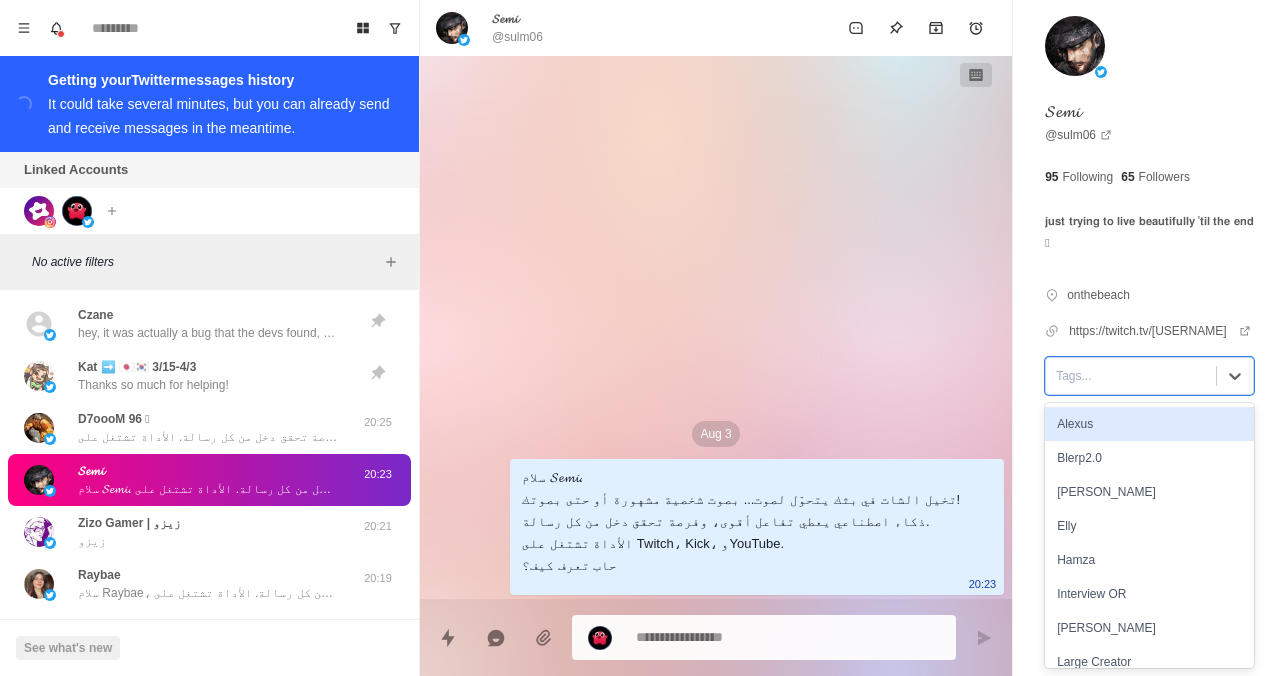 click at bounding box center (1131, 376) 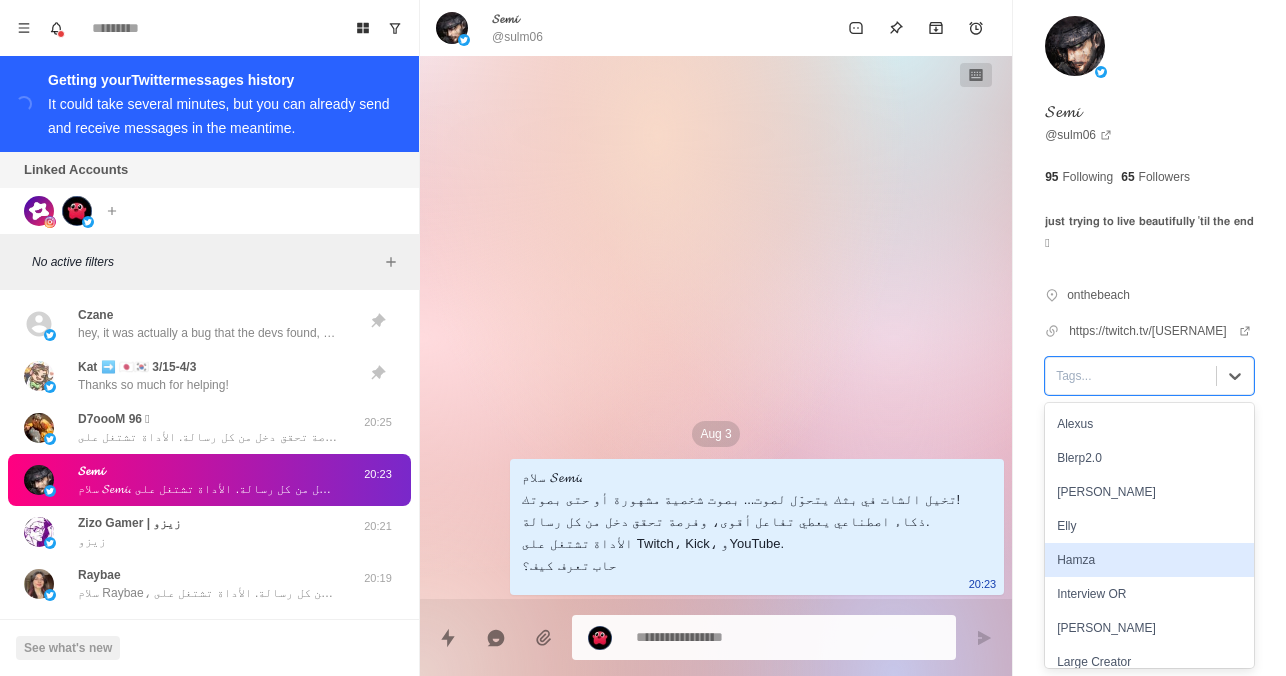 click on "Hamza" at bounding box center [1149, 560] 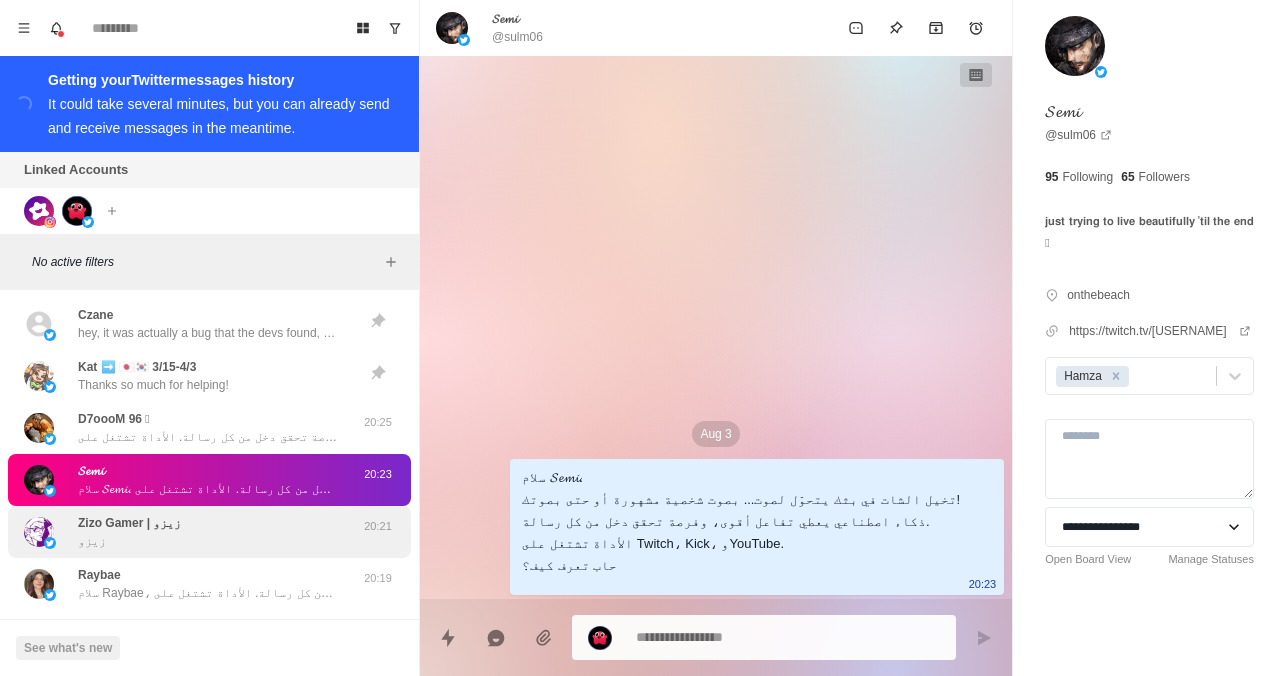 click on "زيزو" at bounding box center (92, 541) 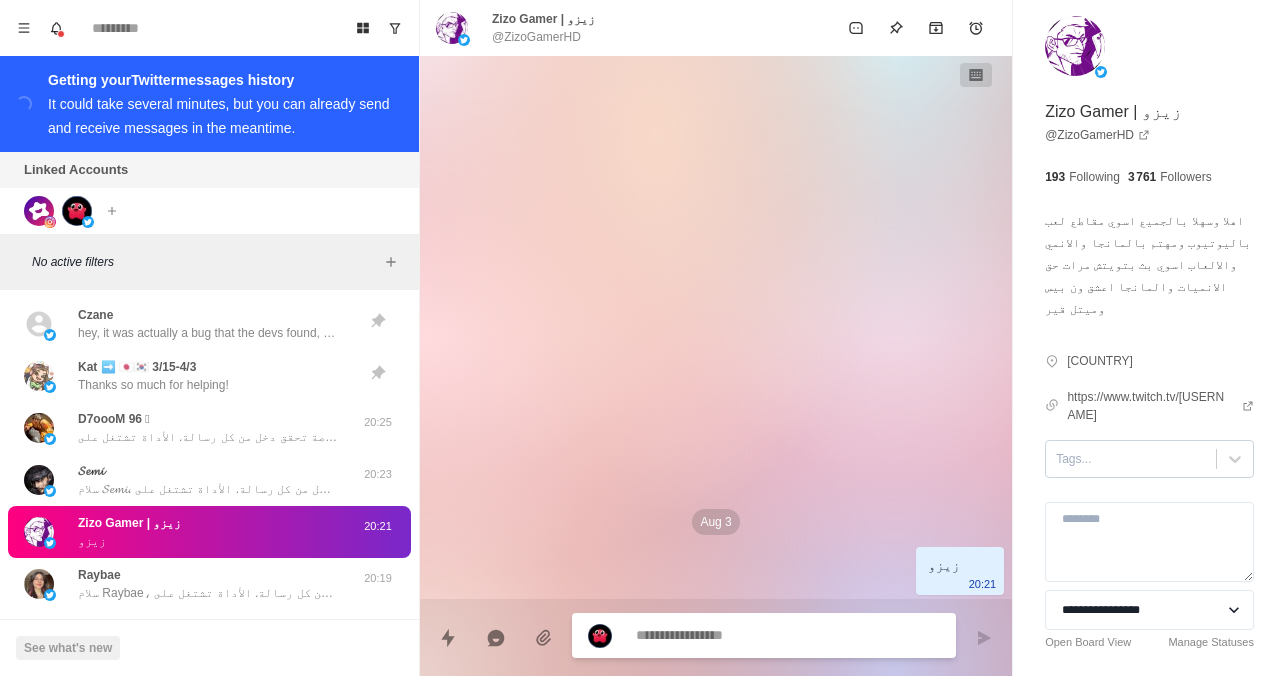 click at bounding box center (1131, 459) 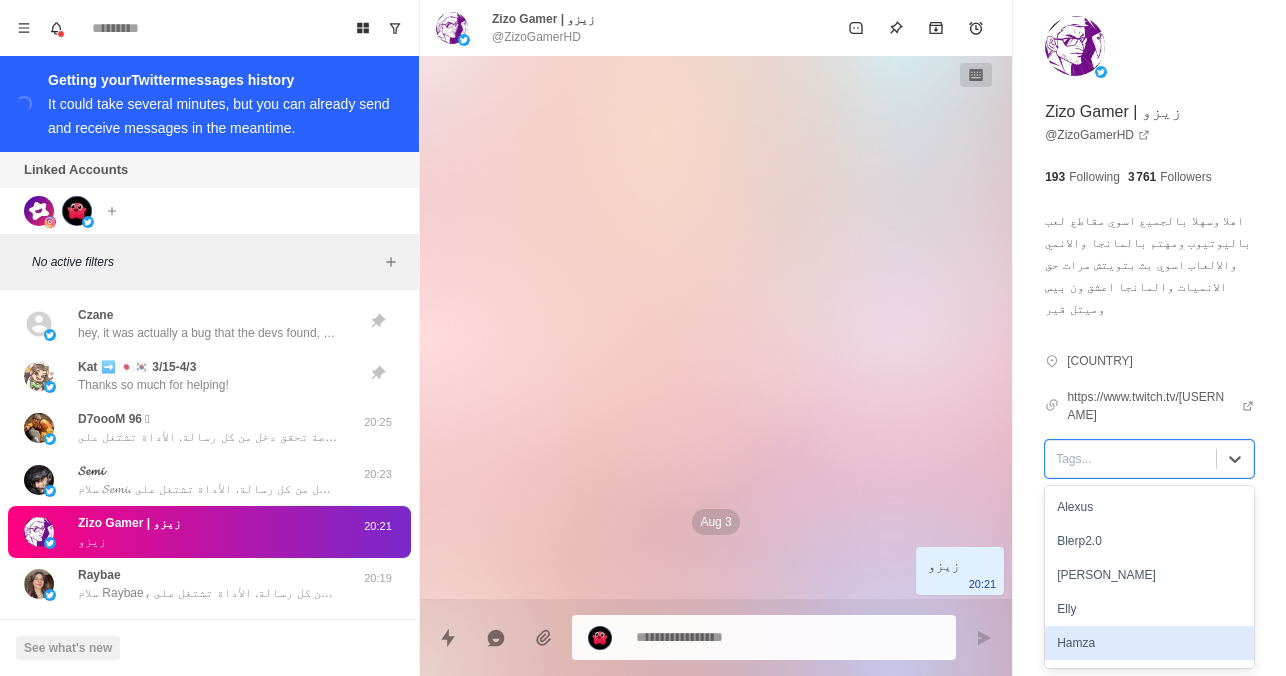 click on "Hamza" at bounding box center (1149, 643) 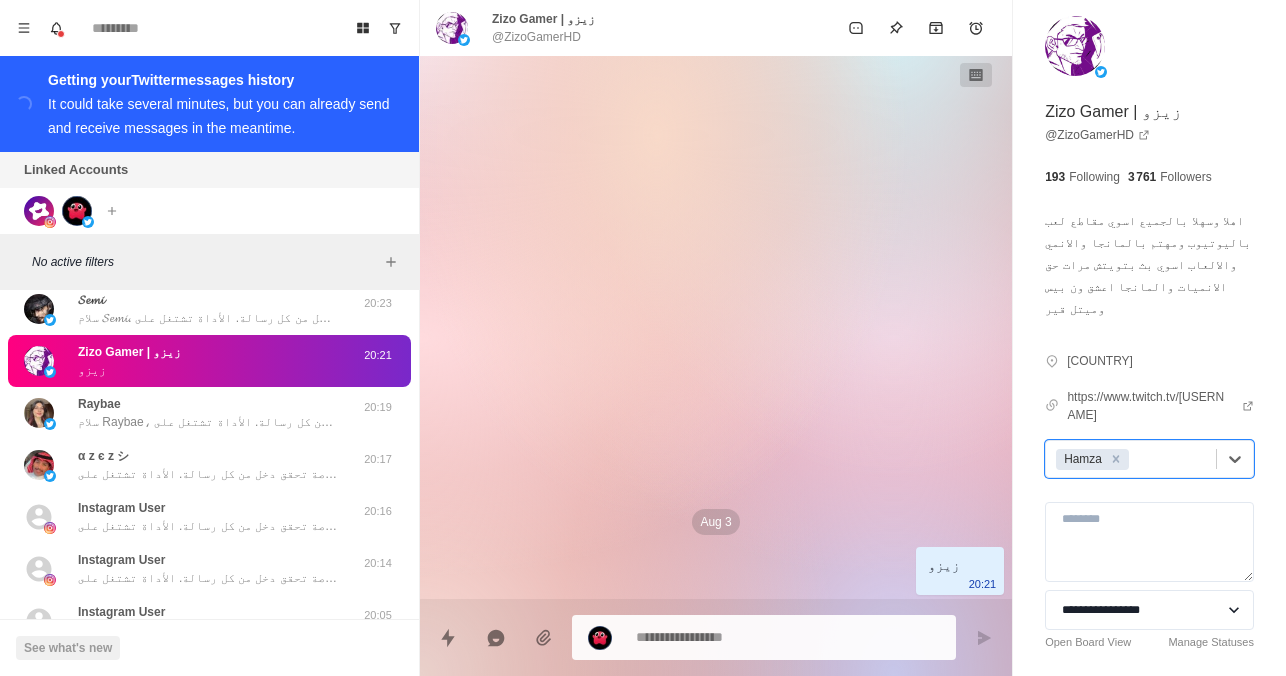 scroll, scrollTop: 177, scrollLeft: 0, axis: vertical 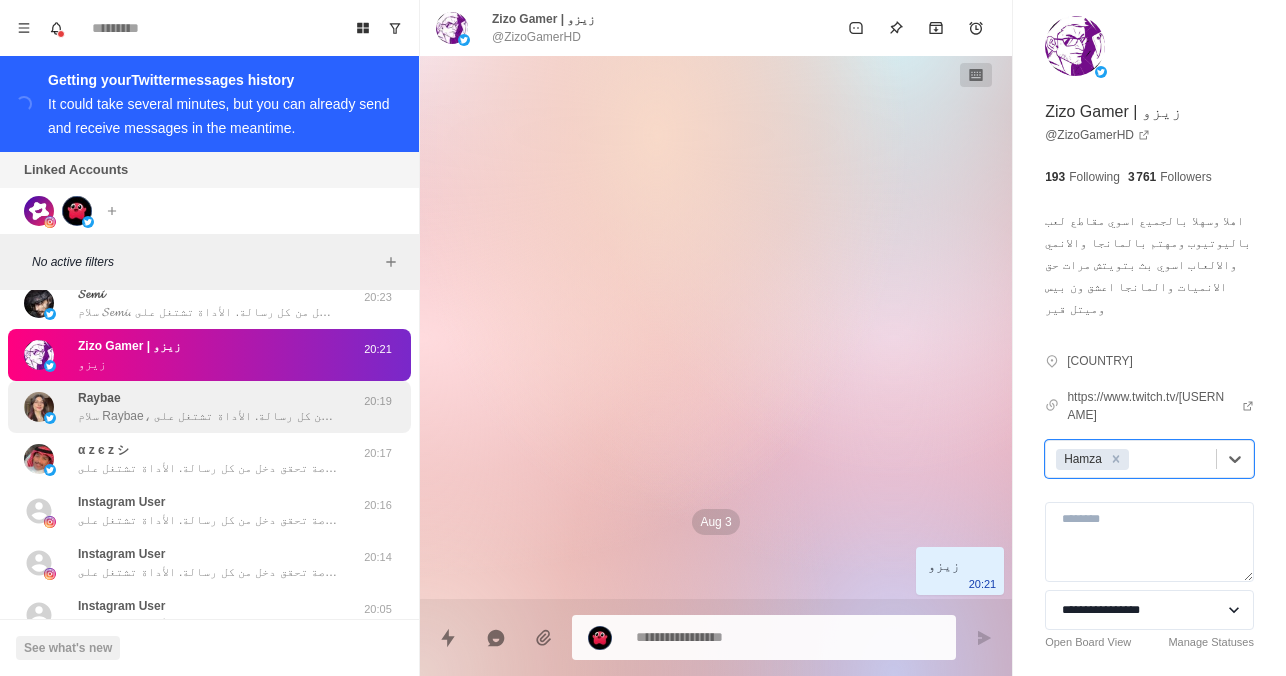 click on "سلام Raybae،
تخيلي الشات في بثك يتحوّل لصوت... بصوت شخصية مشهورة أو حتى بصوتك إنتِ!
ذكاء اصطناعي يعزز التفاعل مع المتابعين، ويعطيك فرصة تحققين دخل من كل رسالة.
الأداة تشتغل على Twitch، Kick، وYouTube.
حابّة تعرفين كيف؟" at bounding box center [208, 416] 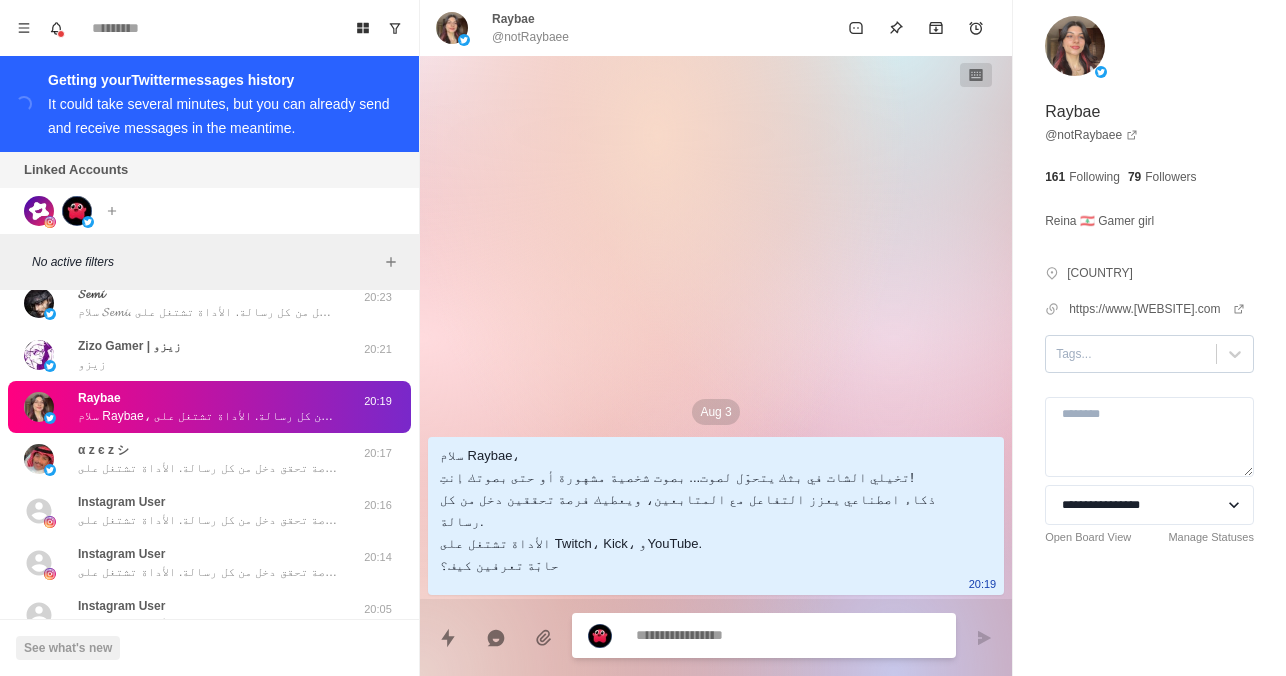 click at bounding box center [1131, 354] 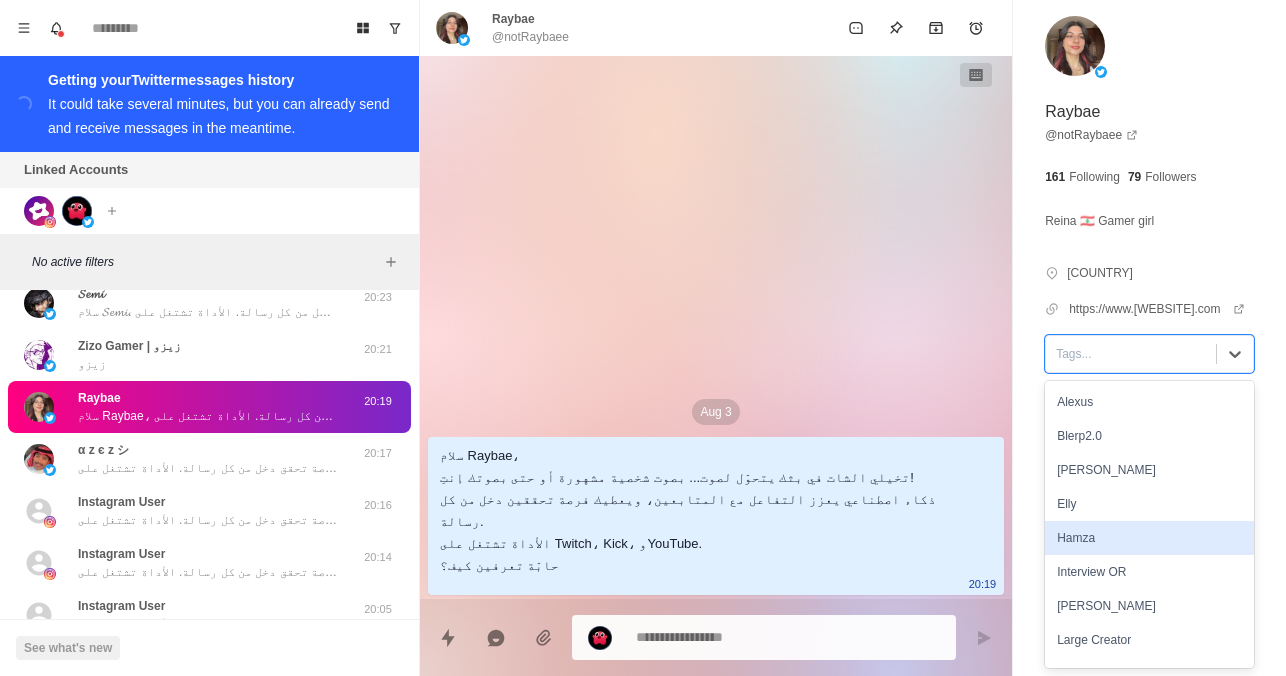 click on "Hamza" at bounding box center (1149, 538) 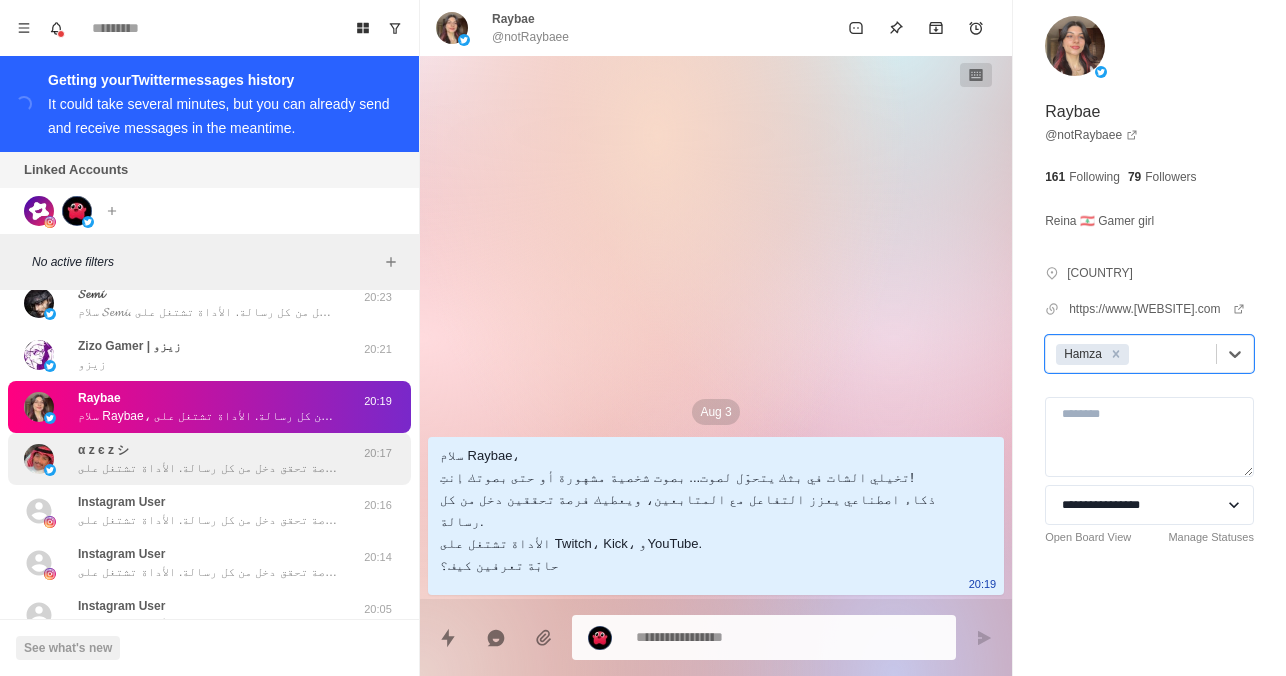 click on "سلام عزيز،
تخيل الشات في بثك يتحوّل لصوت... بصوت شخصية مشهورة أو حتى بصوتك!
ذكاء اصطناعي يعطي تفاعل أقوى، وفرصة تحقق دخل من كل رسالة.
الأداة تشتغل على Twitch، Kick، وYouTube.
حاب تعرف كيف؟" at bounding box center [208, 468] 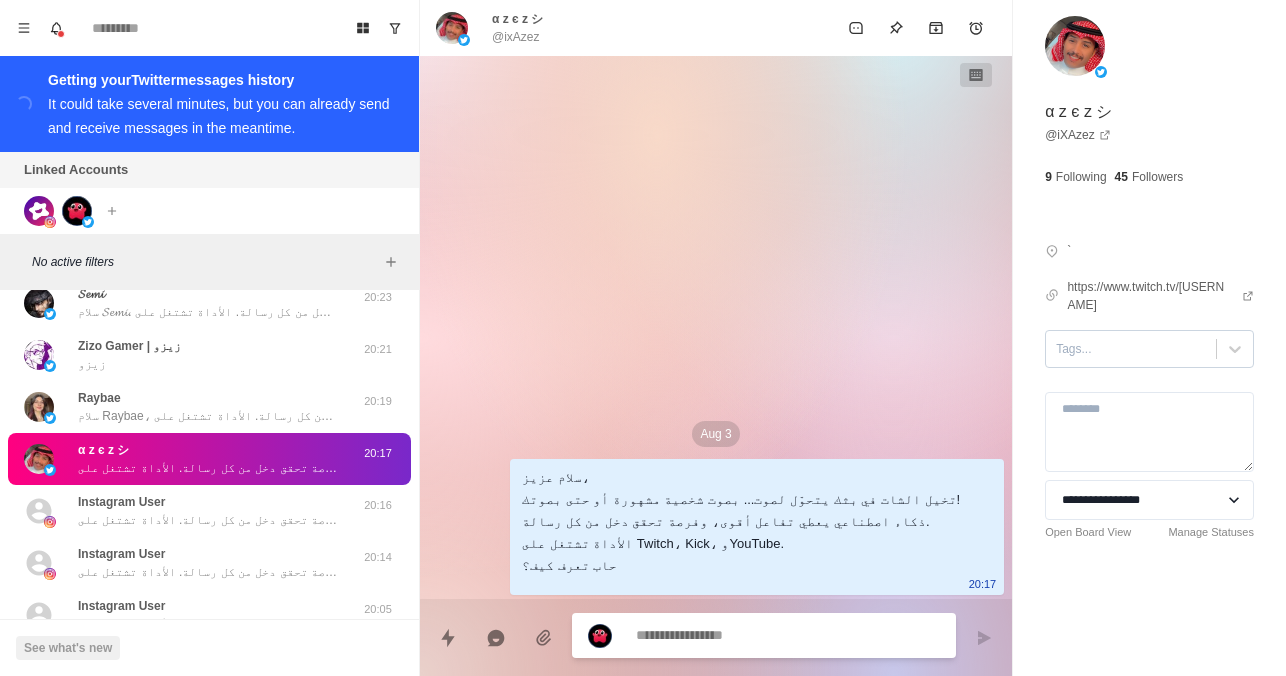 click at bounding box center [1131, 349] 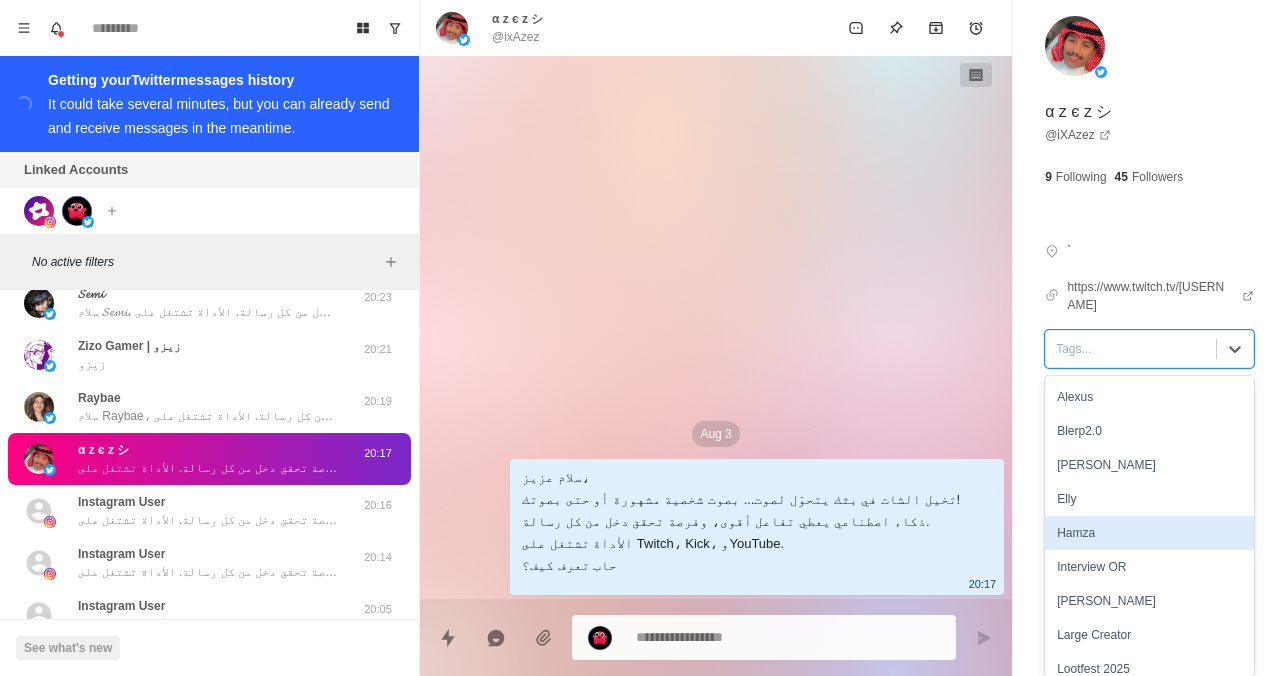 click on "Hamza" at bounding box center (1149, 533) 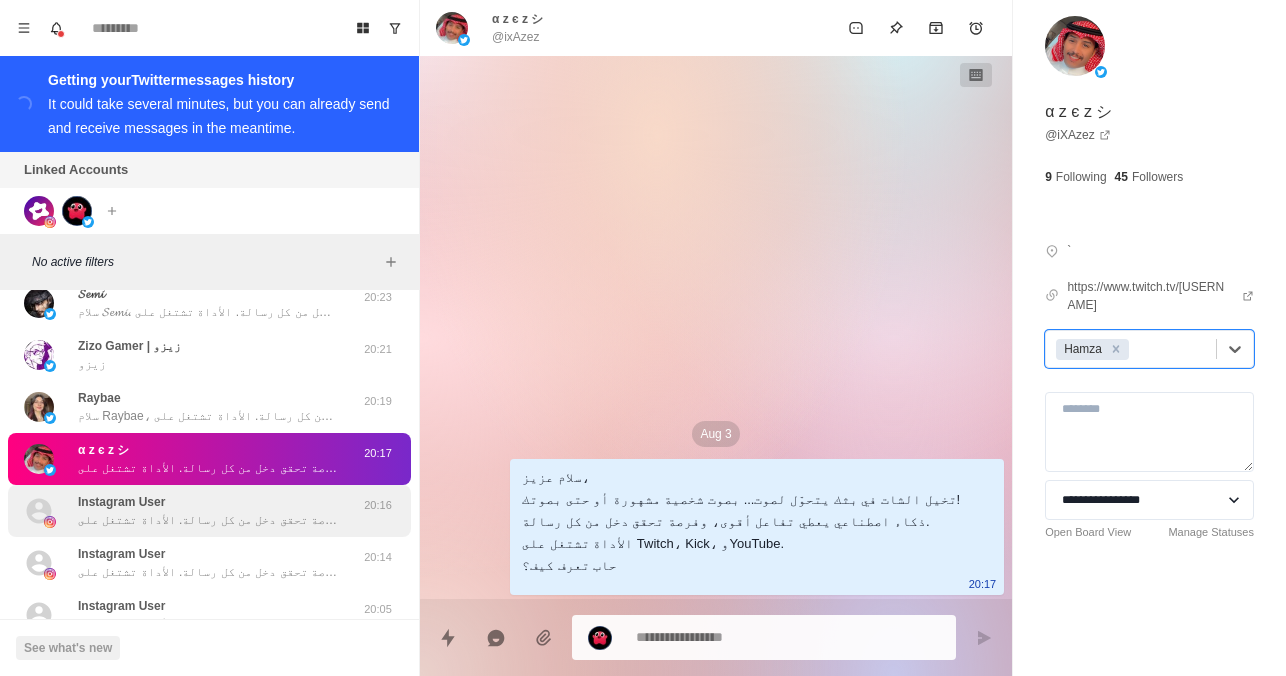click on "Instagram User سلام طلال،
تخيل الشات في بثك يتحوّل لصوت... بصوت شخصية مشهورة أو حتى بصوتك!
ذكاء اصطناعي يعطي تفاعل أقوى، وفرصة تحقق دخل من كل رسالة.
الأداة تشتغل على Twitch، Kick، وYouTube.
حاب تعرف كيف؟ 20:16" at bounding box center (209, 511) 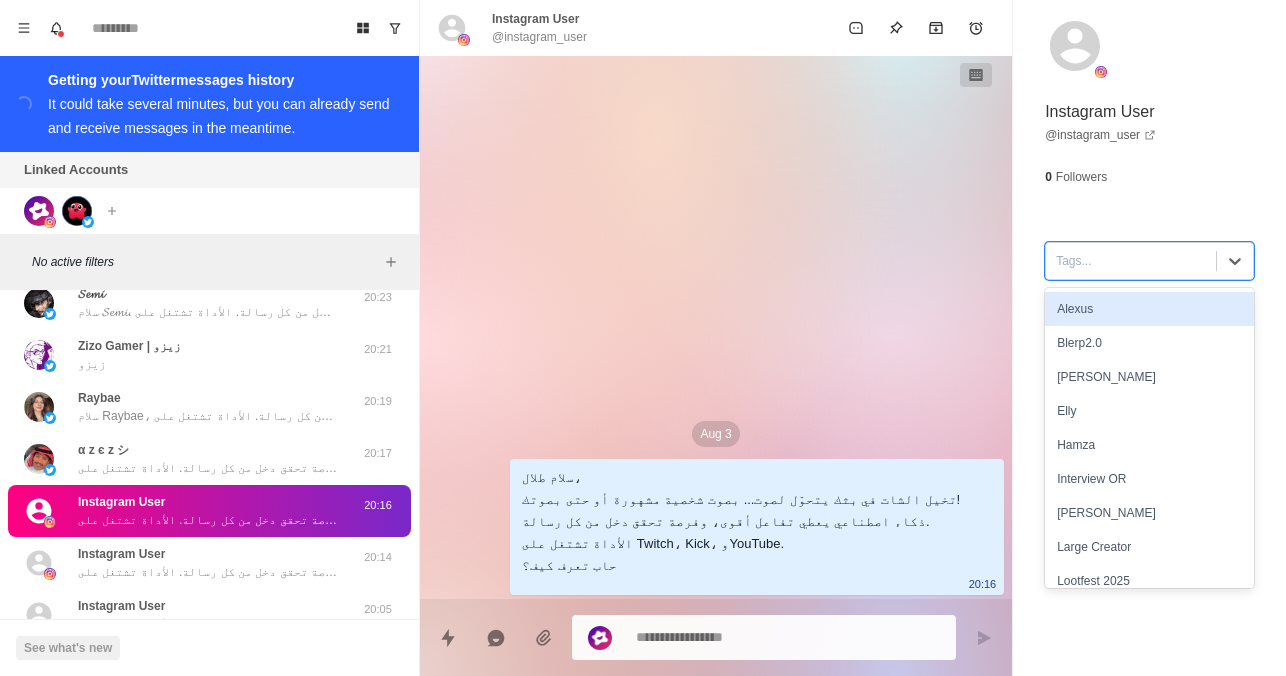 click at bounding box center [1131, 261] 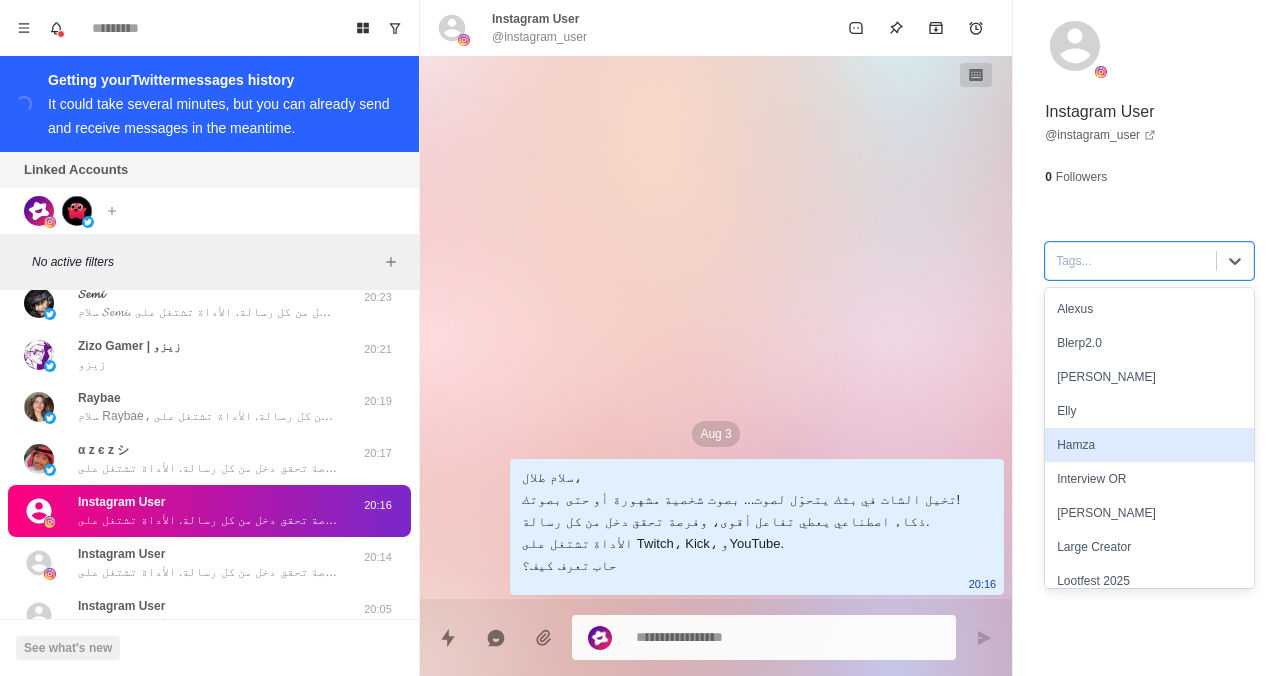 click on "Hamza" at bounding box center [1149, 445] 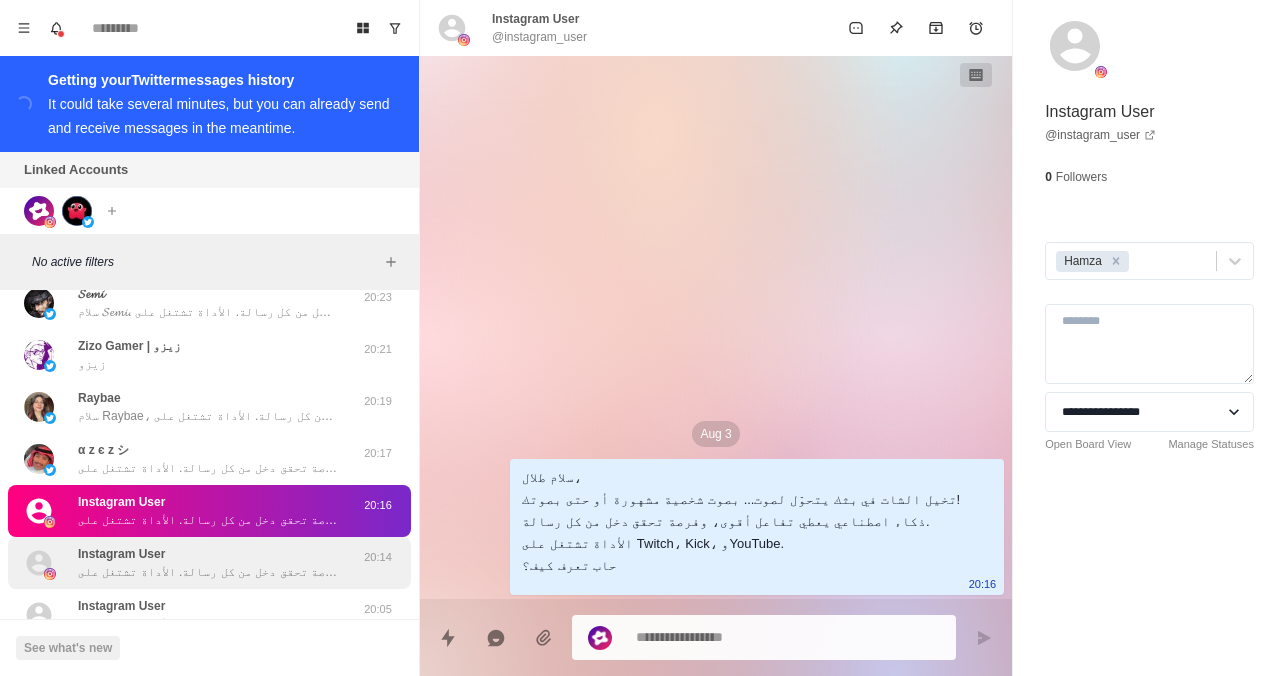 click on "سلام علي ،
تخيل الشات في بثك يتحوّل لصوت... بصوت شخصية مشهورة أو حتى بصوتك!
ذكاء اصطناعي يعطي تفاعل أقوى، وفرصة تحقق دخل من كل رسالة.
الأداة تشتغل على Twitch، Kick، وYouTube.
حاب تعرف كيف؟" at bounding box center (208, 572) 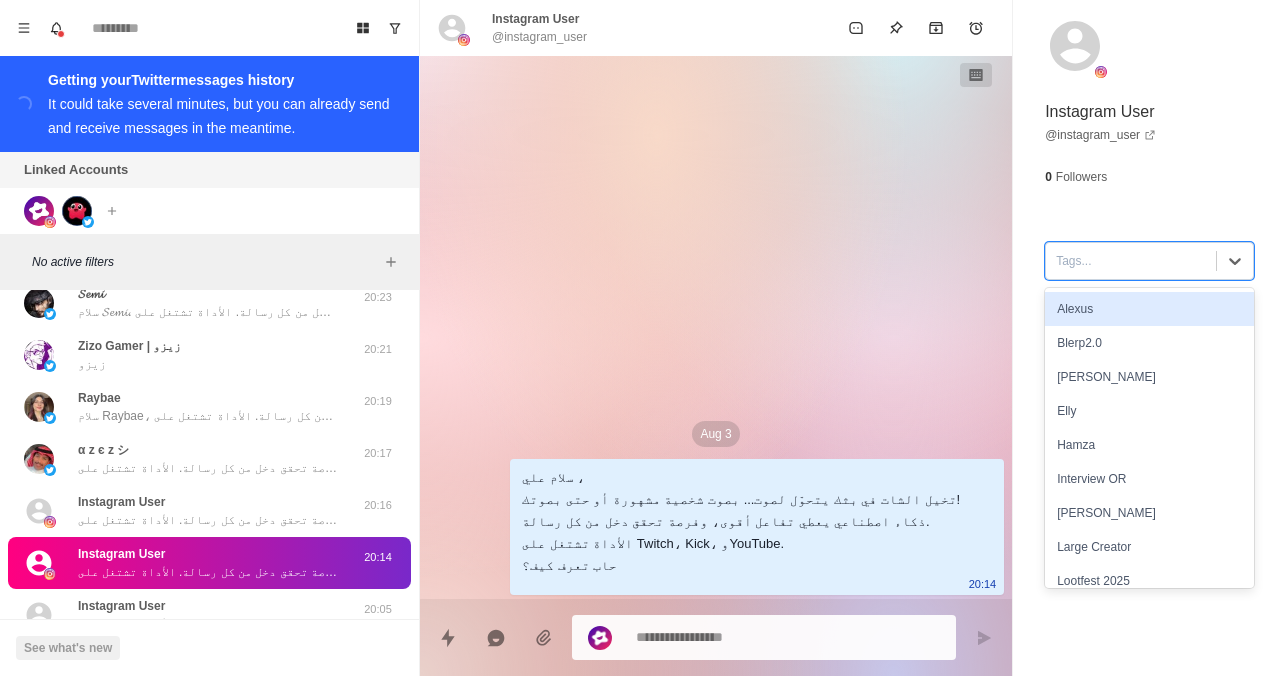 click on "Tags..." at bounding box center [1149, 261] 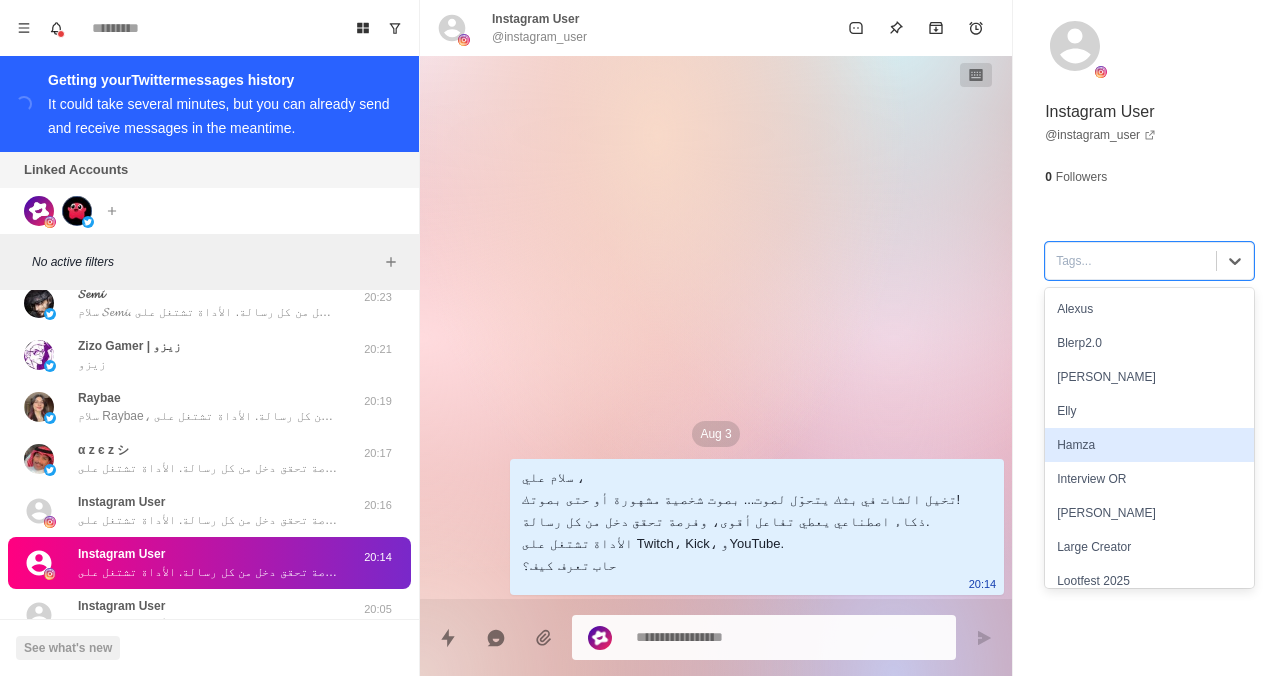 click on "Hamza" at bounding box center (1149, 445) 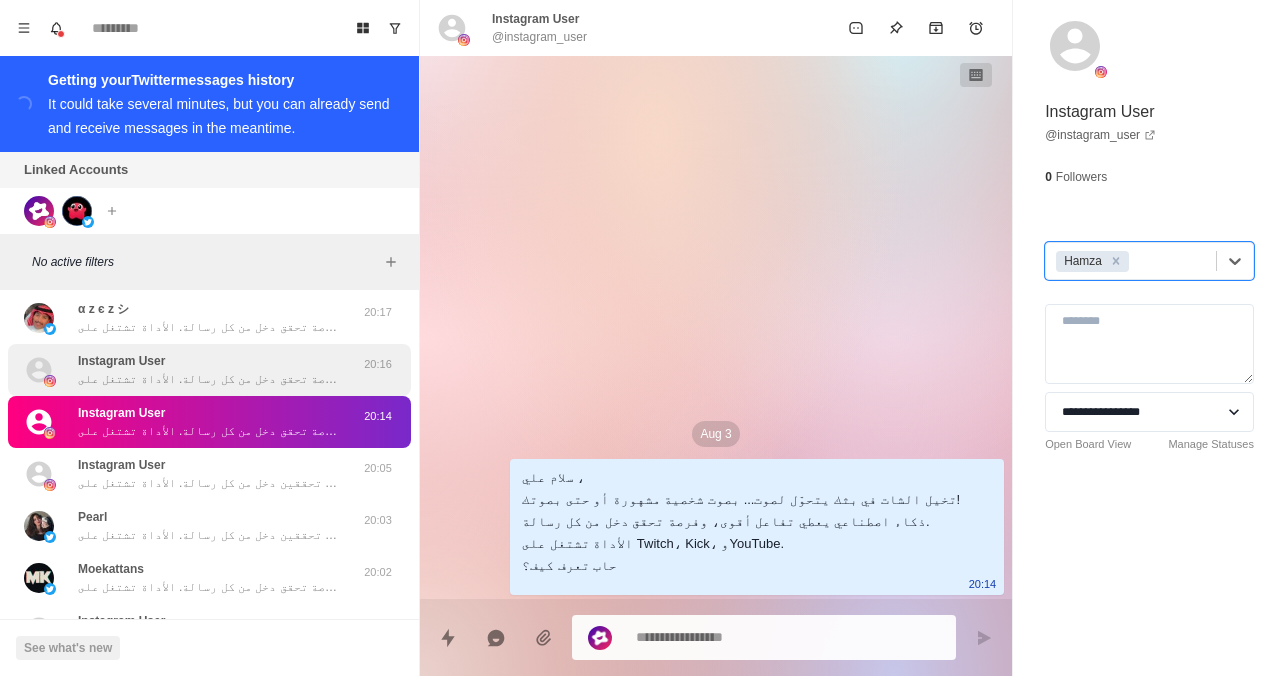 scroll, scrollTop: 319, scrollLeft: 0, axis: vertical 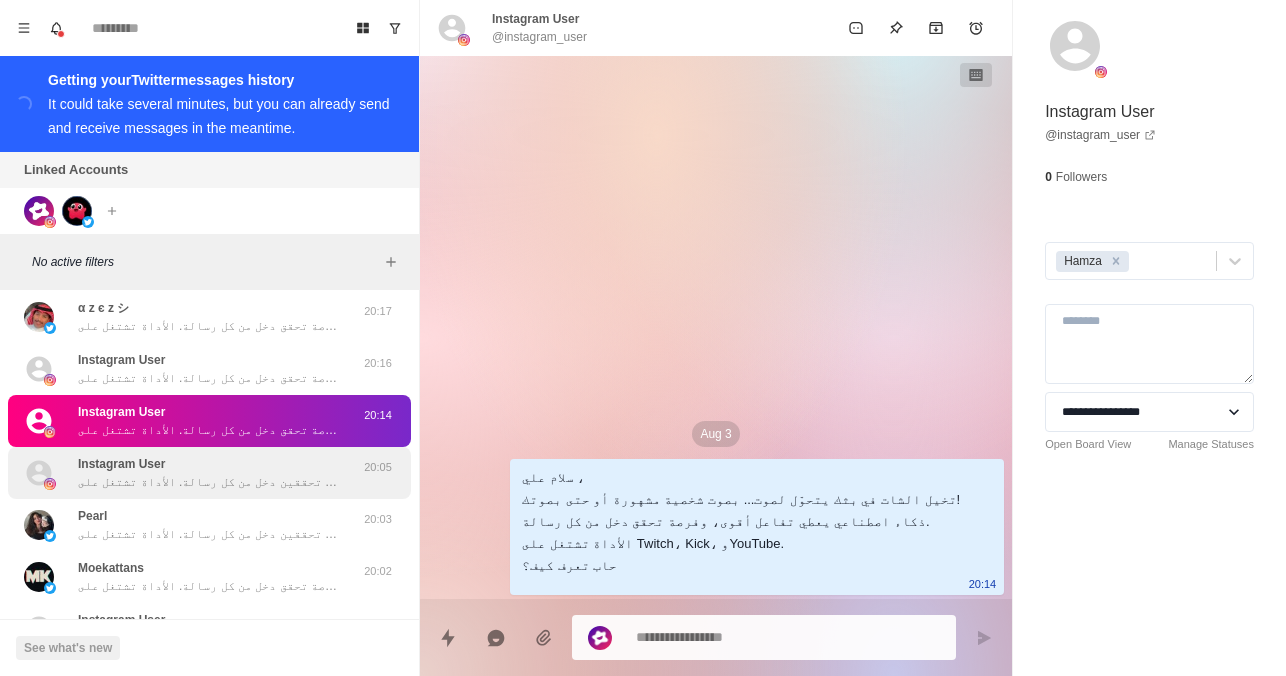 click on "Instagram User سلام زوزا،
تخيلي الشات في بثك يتحوّل لصوت... بصوت شخصية مشهورة أو حتى بصوتك إنتِ!
ذكاء اصطناعي يعزز التفاعل مع المتابعين، ويعطيك فرصة تحققين دخل من كل رسالة.
الأداة تشتغل على Twitch، Kick، وYouTube.
حابّة تعرفين كيف؟" at bounding box center (208, 473) 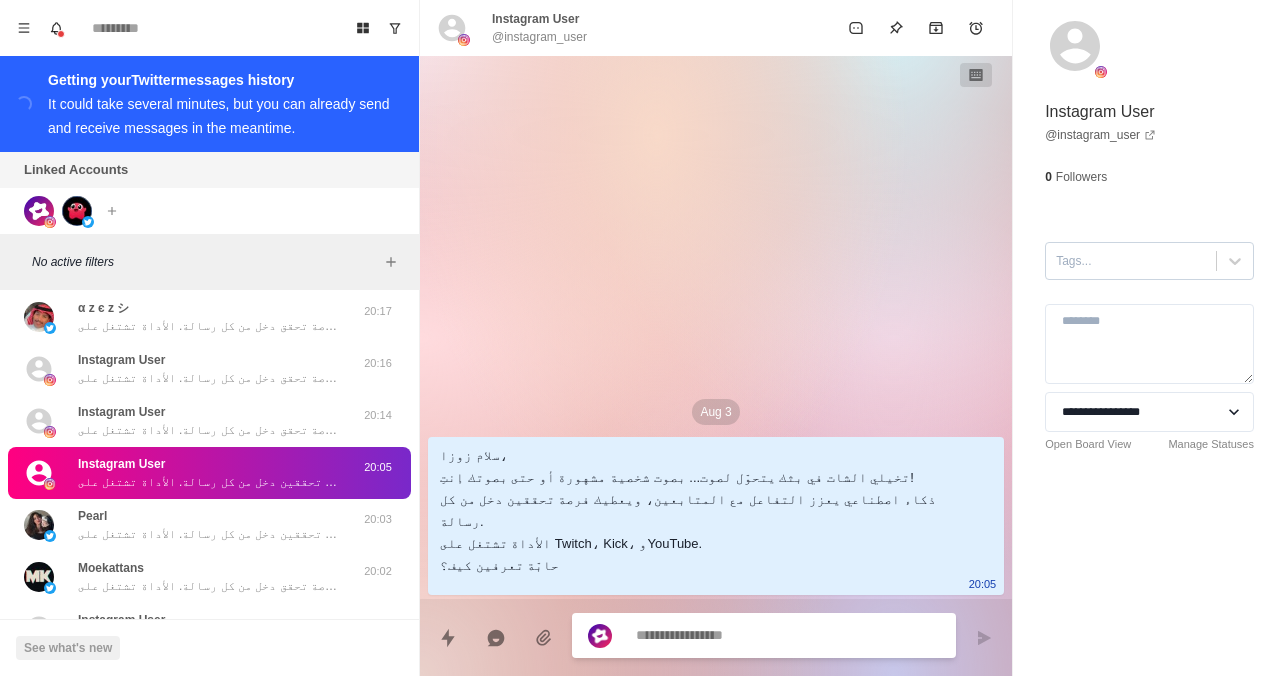 click at bounding box center [1131, 261] 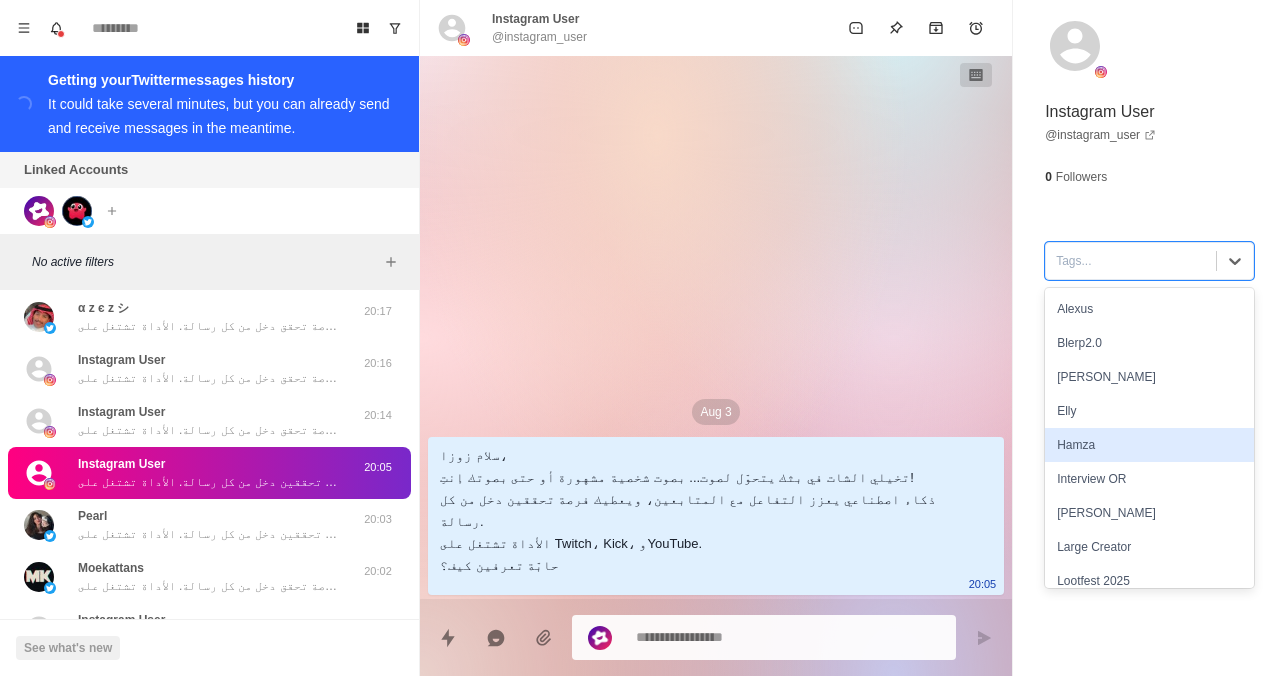 click on "Hamza" at bounding box center (1149, 445) 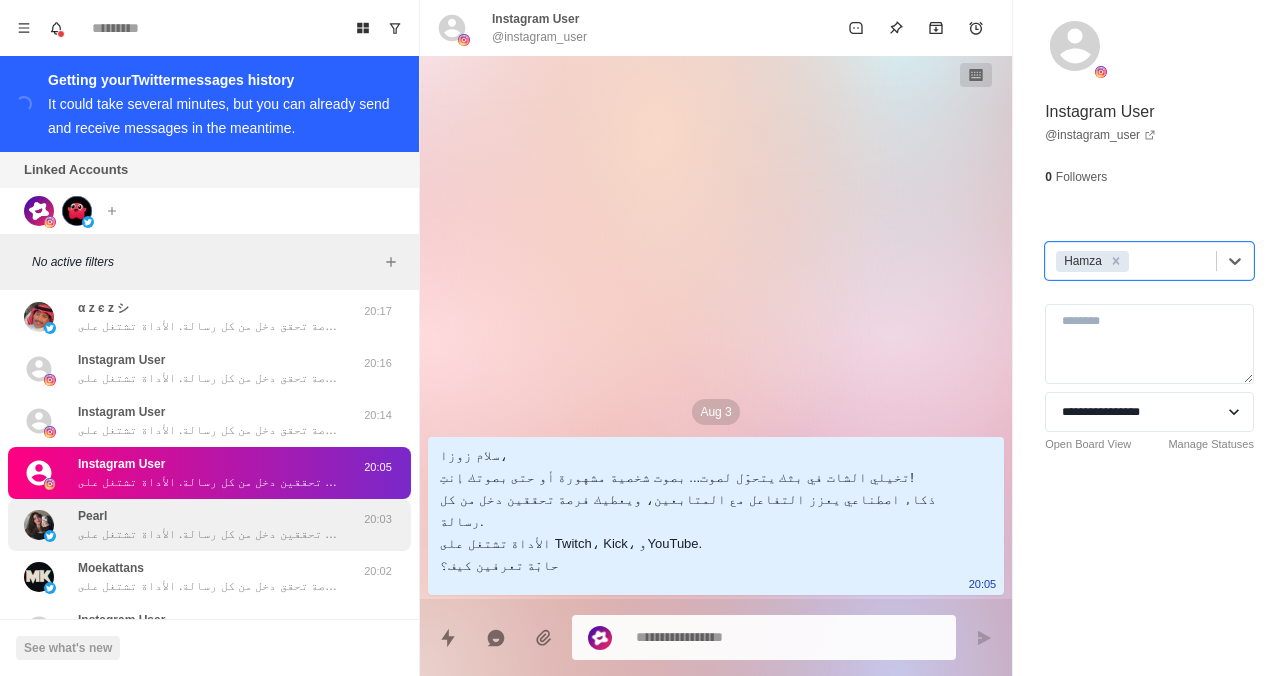 click on "سلام دانا،
تخيلي الشات في بثك يتحوّل لصوت... بصوت شخصية مشهورة أو حتى بصوتك إنتِ!
ذكاء اصطناعي يعزز التفاعل مع المتابعين، ويعطيك فرصة تحققين دخل من كل رسالة.
الأداة تشتغل على Twitch، Kick، وYouTube.
حابّة تعرفين كيف؟" at bounding box center (208, 534) 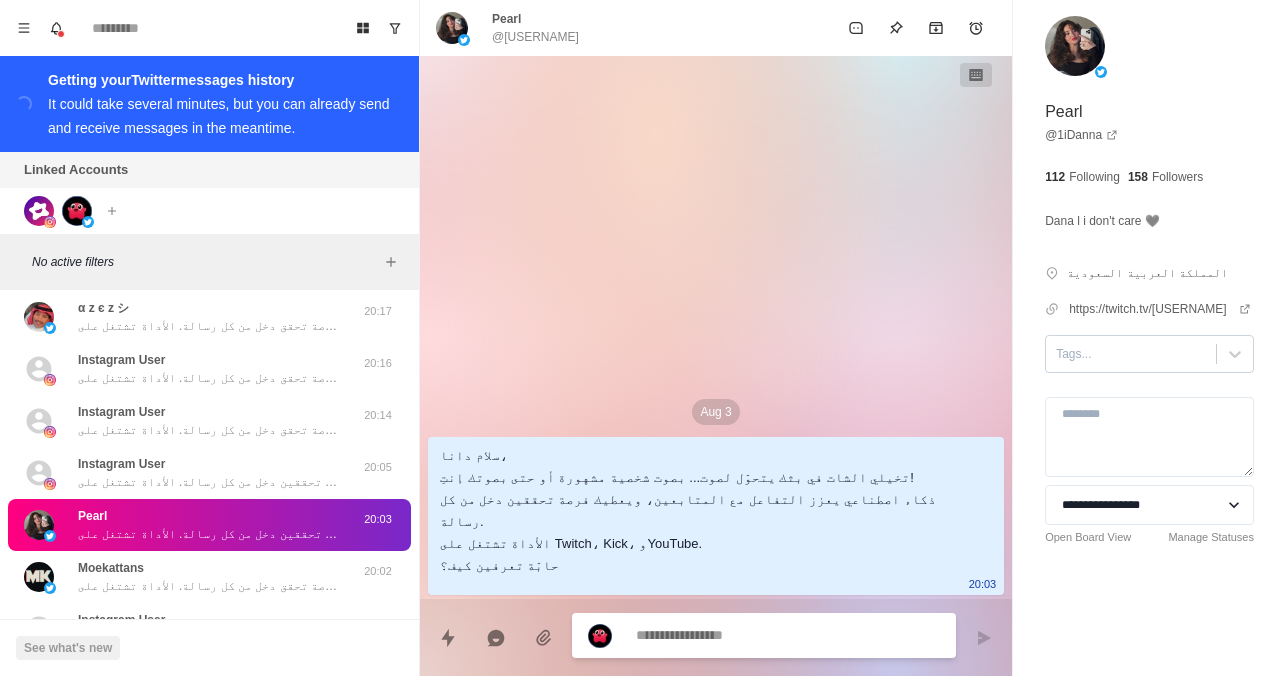 click on "Tags..." at bounding box center (1131, 354) 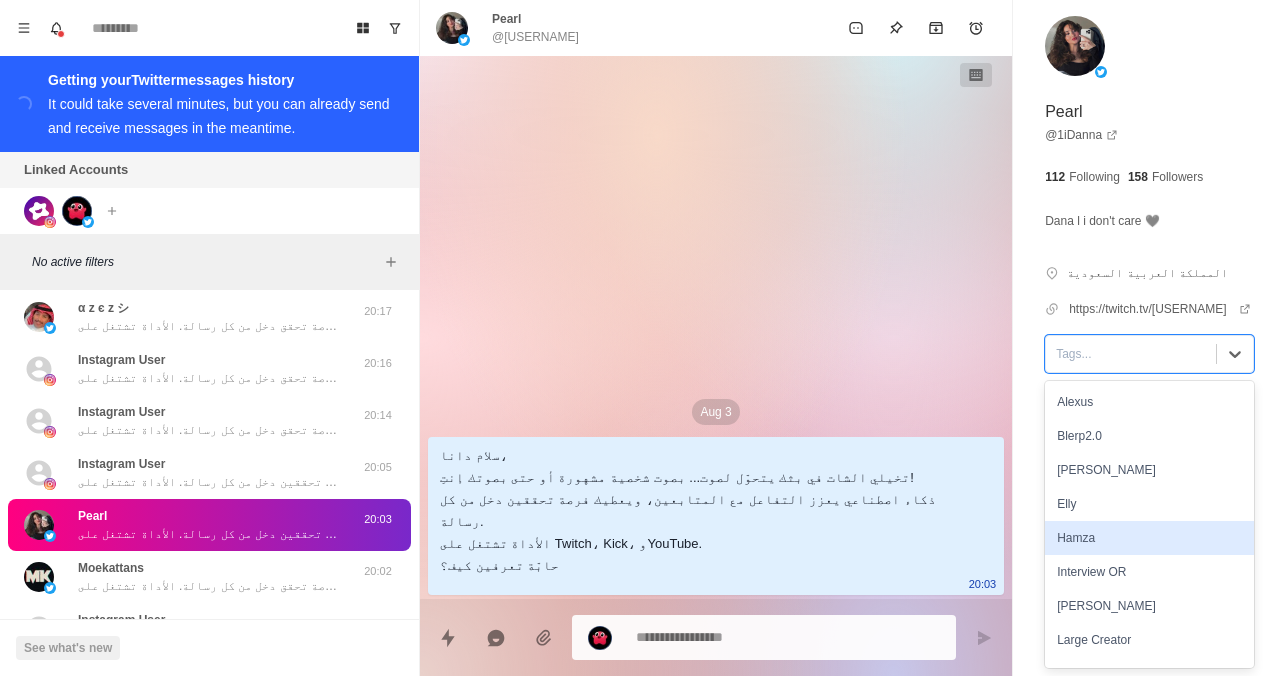 click on "Hamza" at bounding box center (1149, 538) 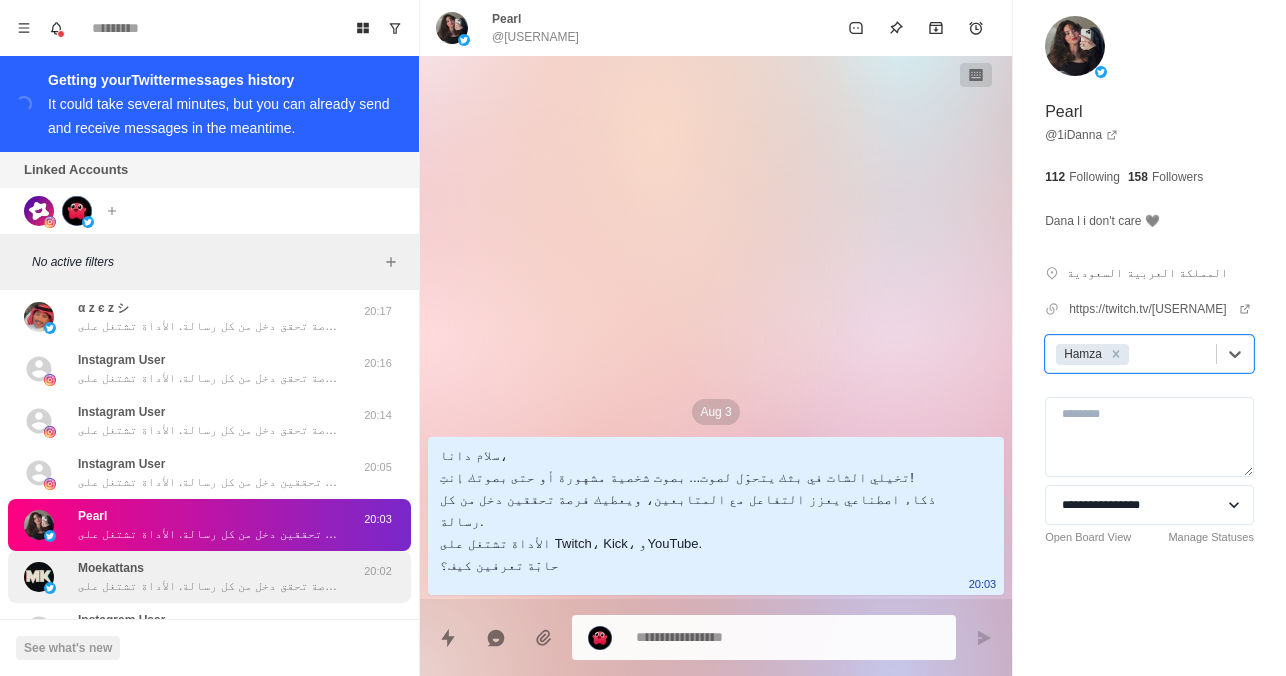 click on "سلام،
تخيل الشات في بثك يتحوّل لصوت... بصوت شخصية مشهورة أو حتى بصوتك!
ذكاء اصطناعي يعطي تفاعل أقوى، وفرصة تحقق دخل من كل رسالة.
الأداة تشتغل على Twitch، Kick، وYouTube.
حاب تعرف كيف؟" at bounding box center (208, 586) 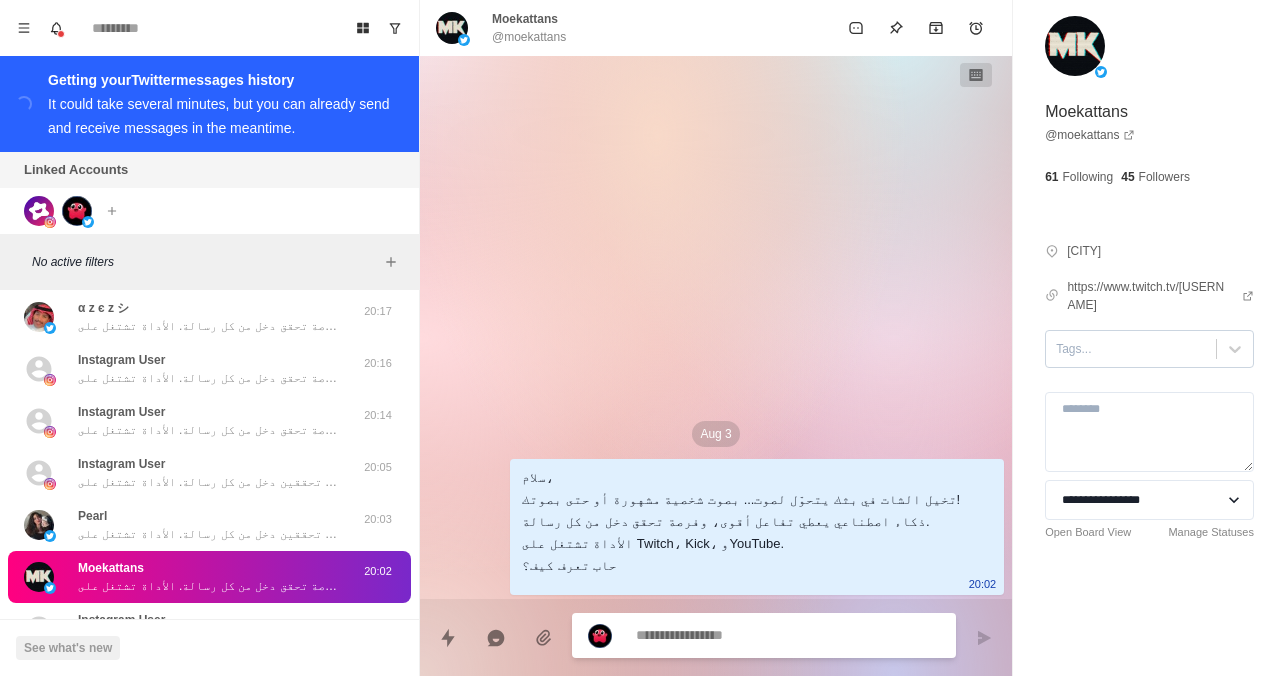 click at bounding box center [1131, 349] 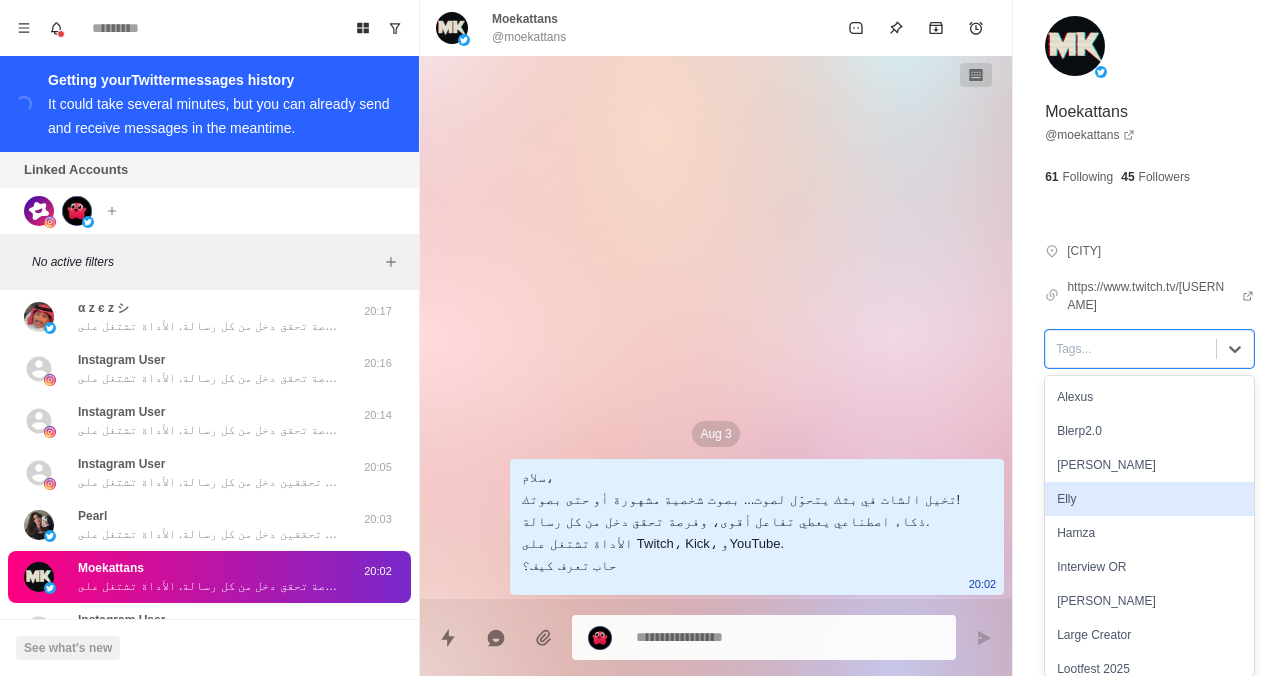click on "Hamza" at bounding box center [1149, 533] 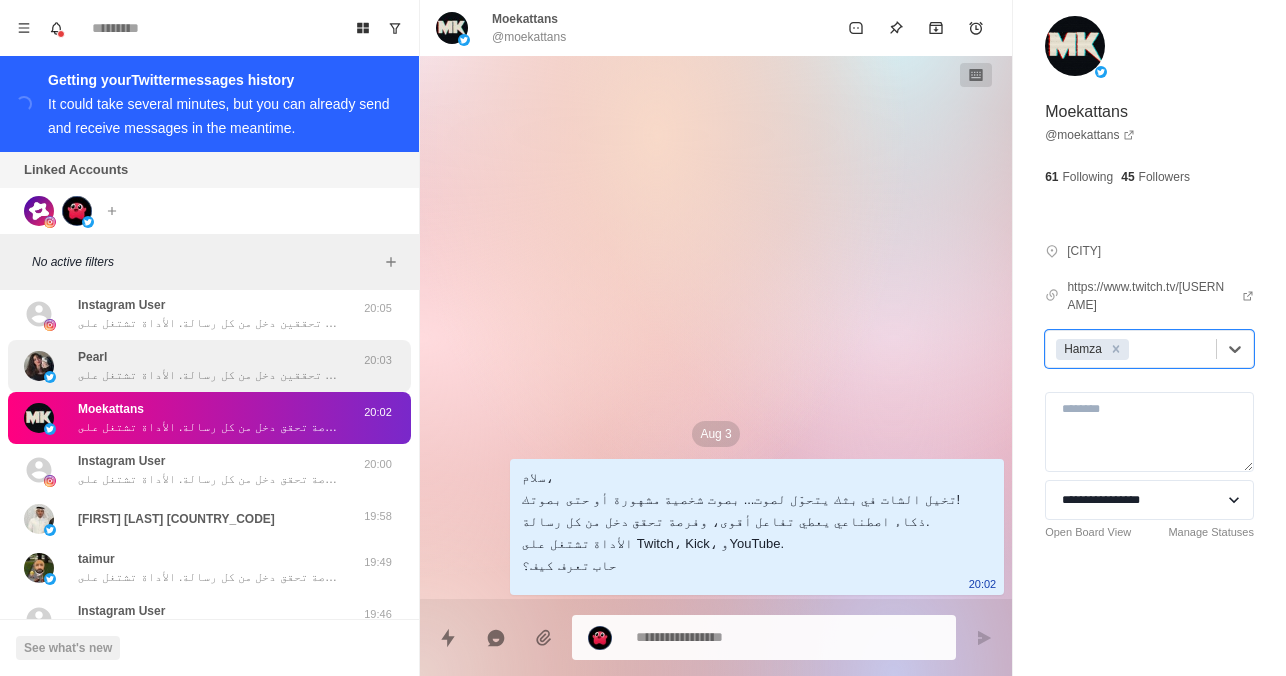 scroll, scrollTop: 482, scrollLeft: 0, axis: vertical 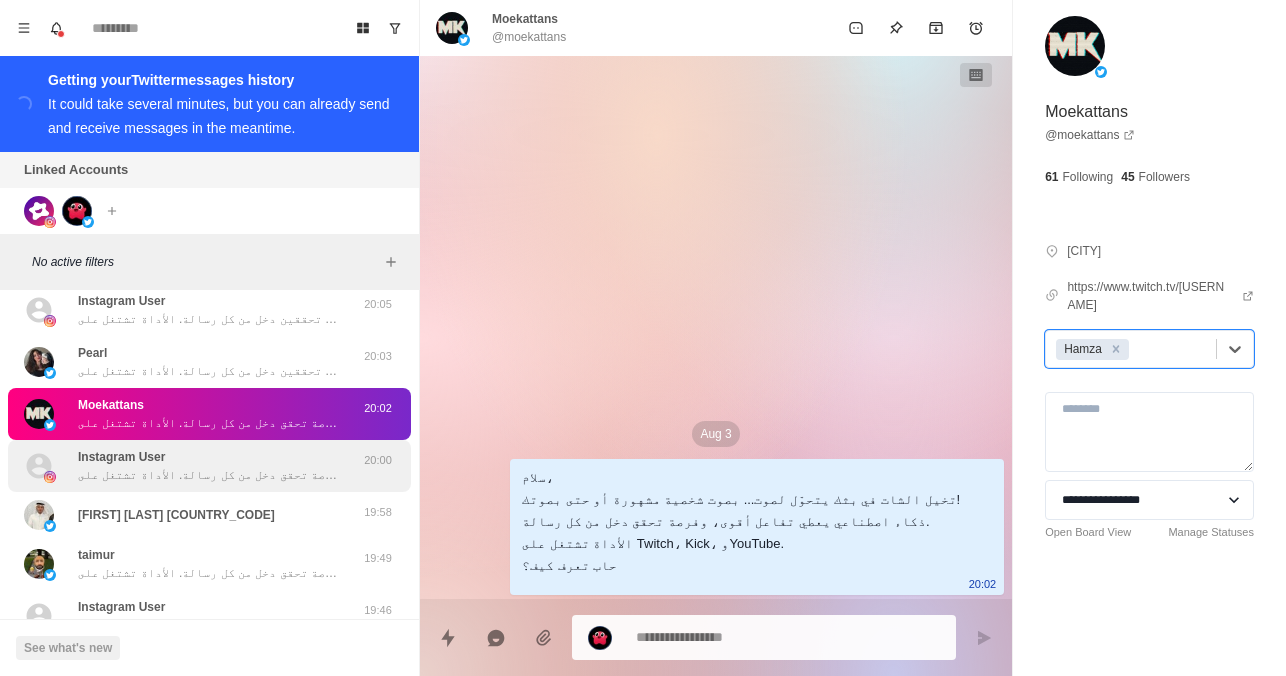 click on "Instagram User سلام علي،
تخيل الشات في بثك يتحوّل لصوت... بصوت شخصية مشهورة أو حتى بصوتك!
ذكاء اصطناعي يعطي تفاعل أقوى، وفرصة تحقق دخل من كل رسالة.
الأداة تشتغل على Twitch، Kick، وYouTube.
حاب تعرف كيف؟ 20:00" at bounding box center [209, 466] 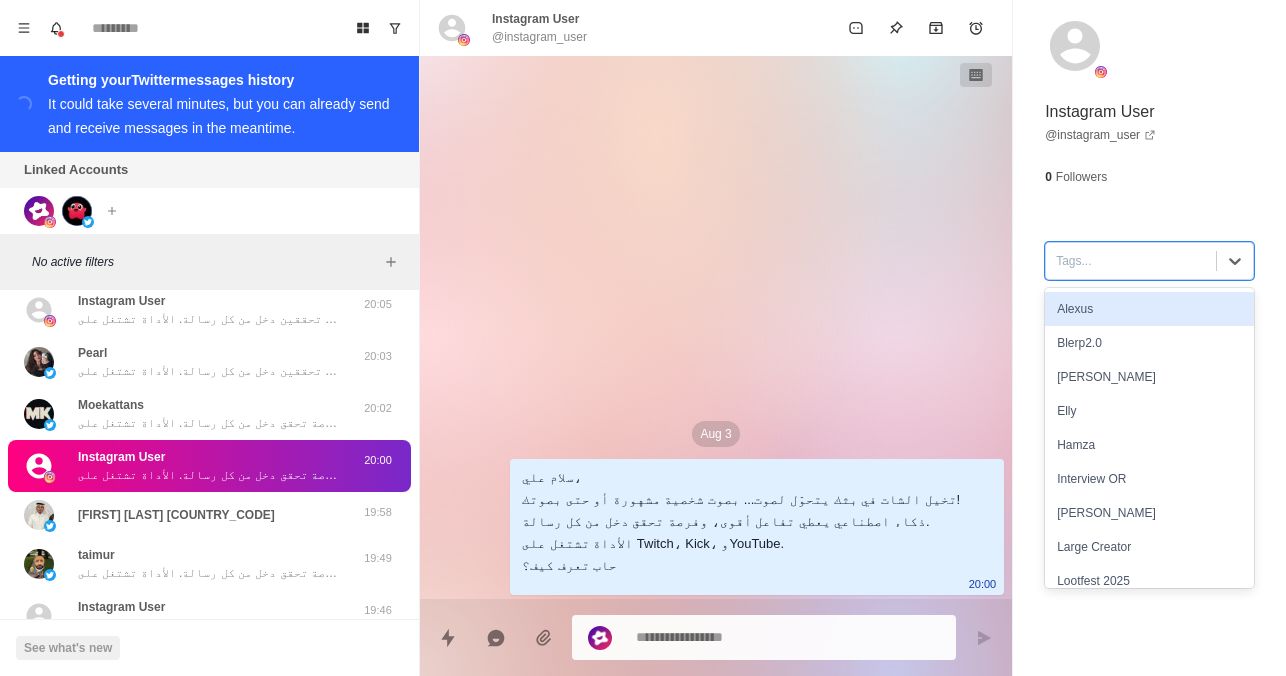 click at bounding box center (1131, 261) 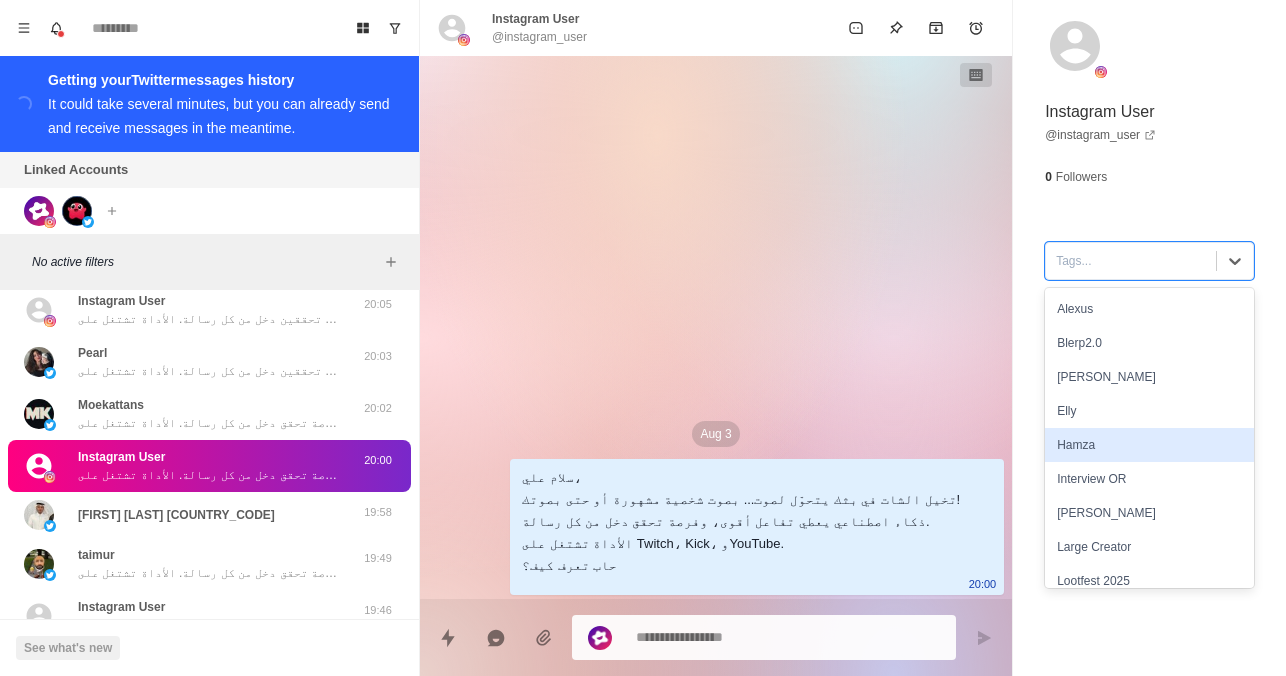 click on "Hamza" at bounding box center [1149, 445] 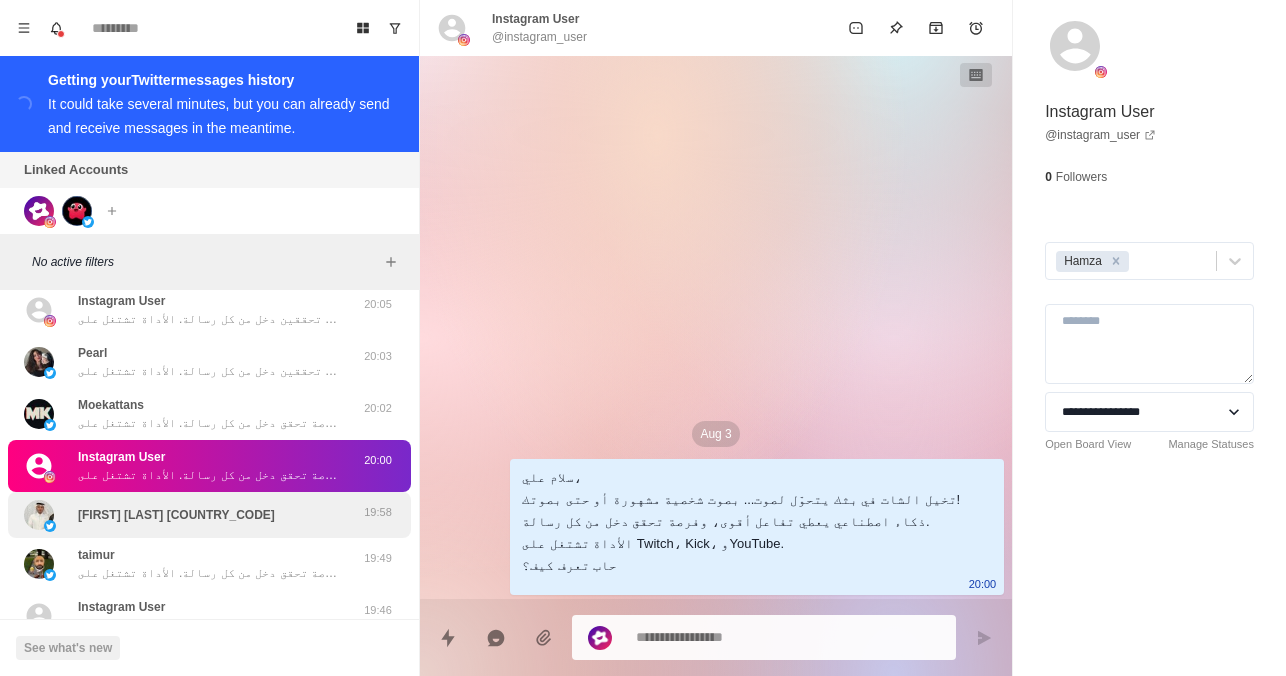 click on "[FIRST] [LAST]   [TIME]" at bounding box center [209, 515] 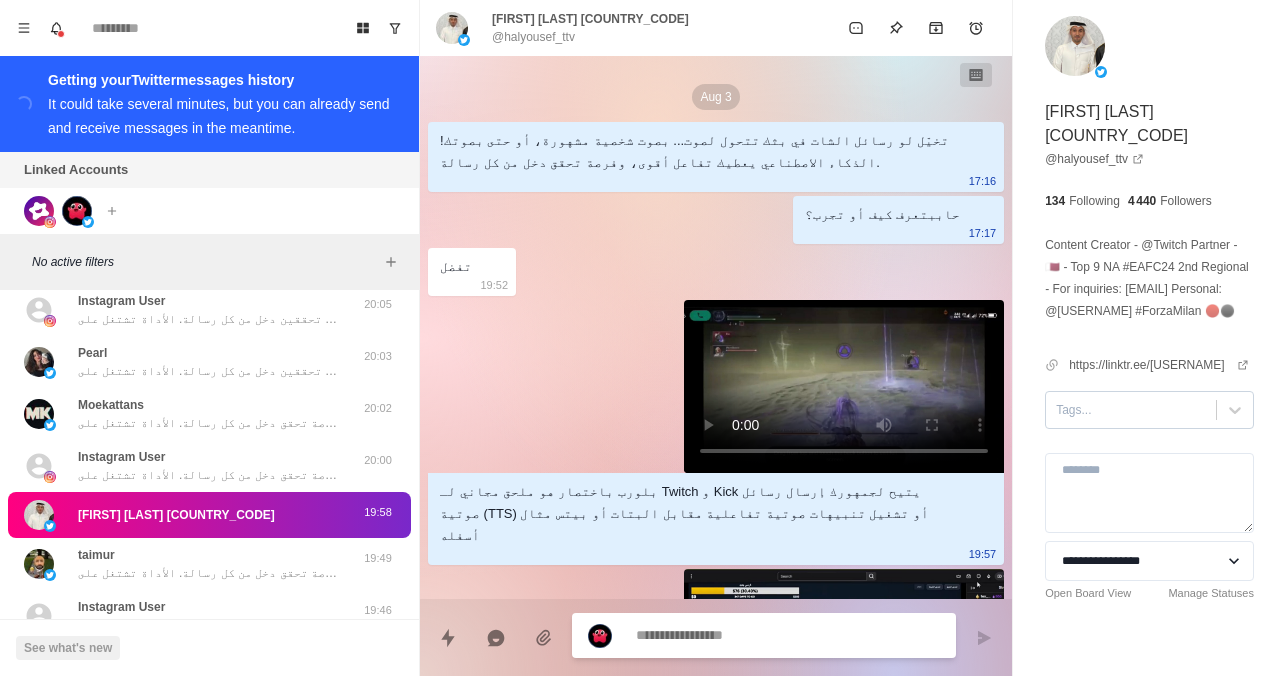 click at bounding box center [1131, 410] 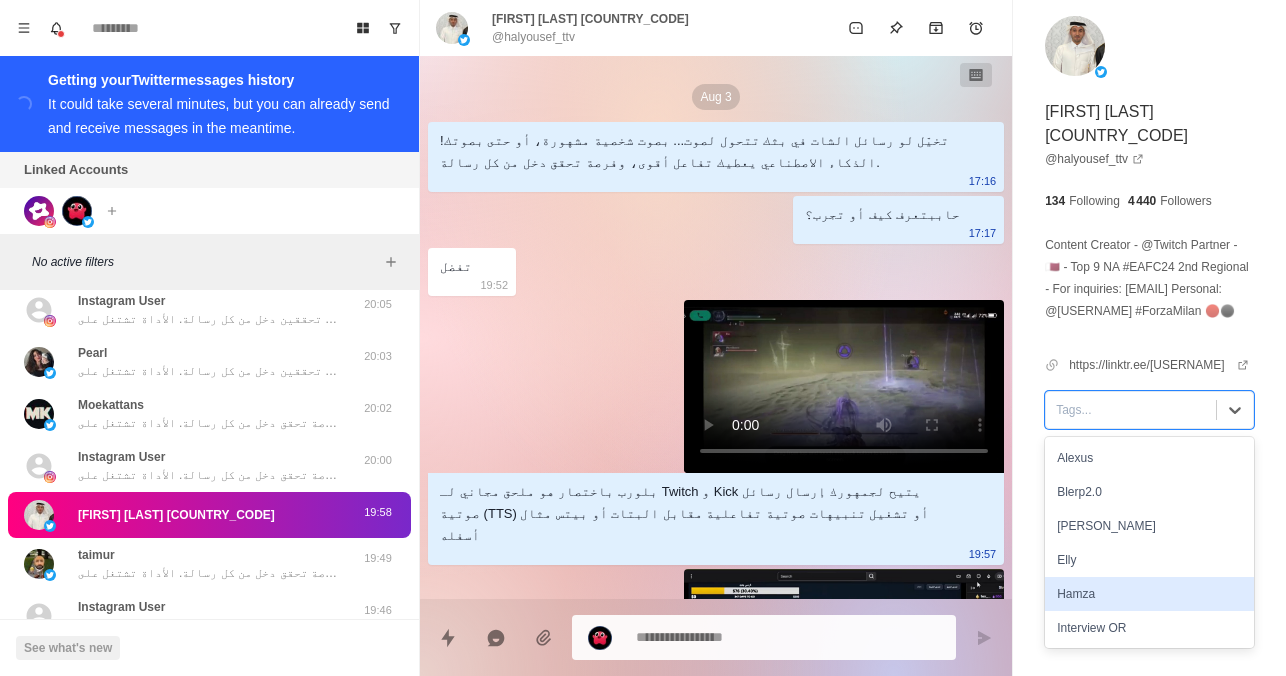 click on "Hamza" at bounding box center (1149, 594) 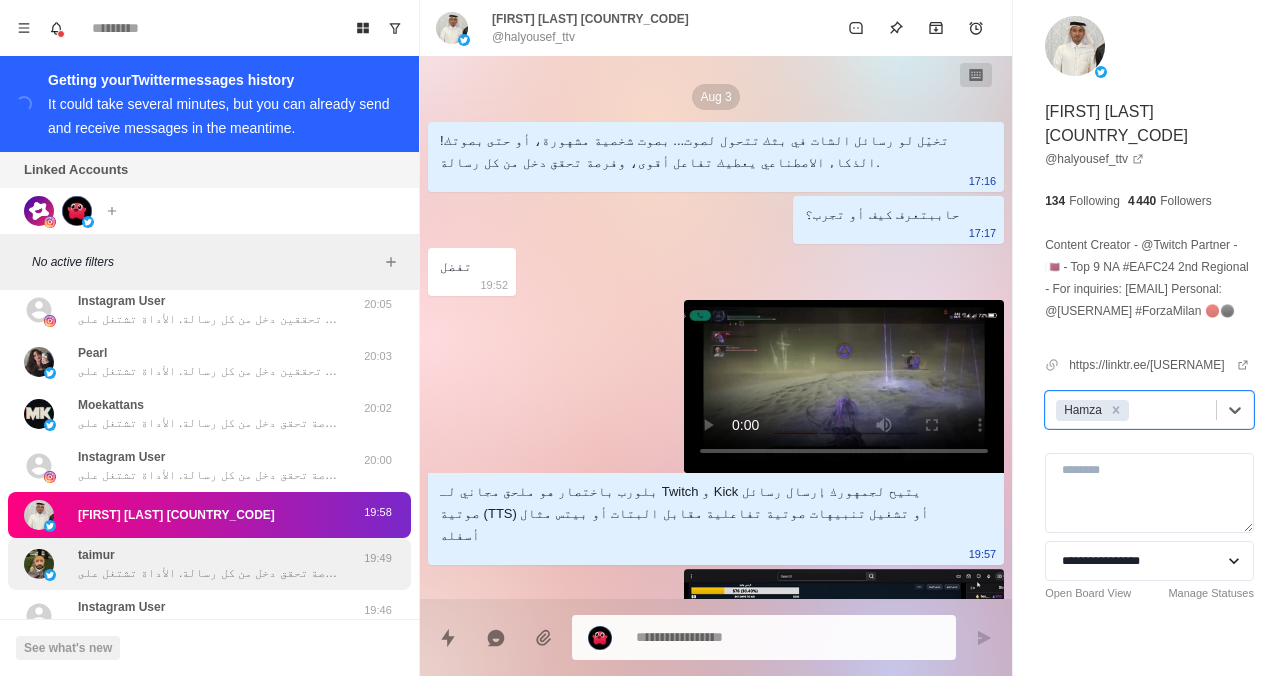 click on "سلام تايمو،
تخيل الشات في بثك يتحوّل لصوت... بصوت شخصية مشهورة أو حتى بصوتك!
ذكاء اصطناعي يعطي تفاعل أقوى، وفرصة تحقق دخل من كل رسالة.
الأداة تشتغل على Twitch، Kick، وYouTube.
حاب تعرف كيف؟" at bounding box center [208, 573] 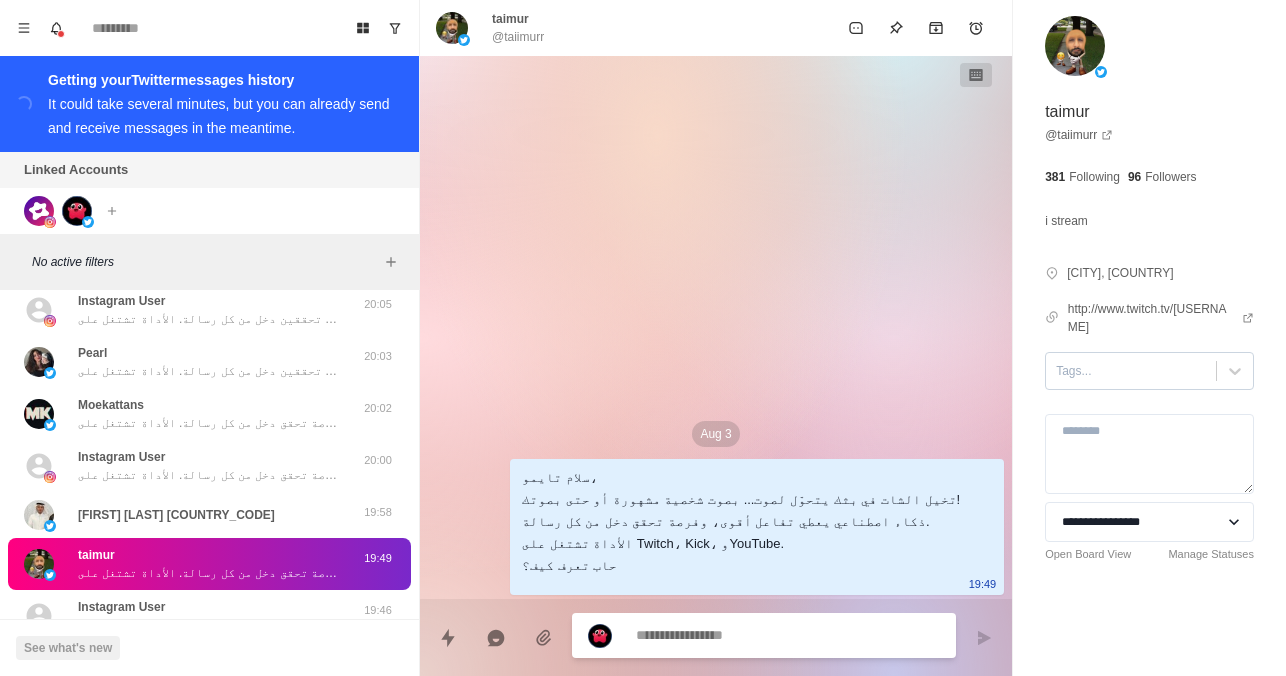 click at bounding box center (1131, 371) 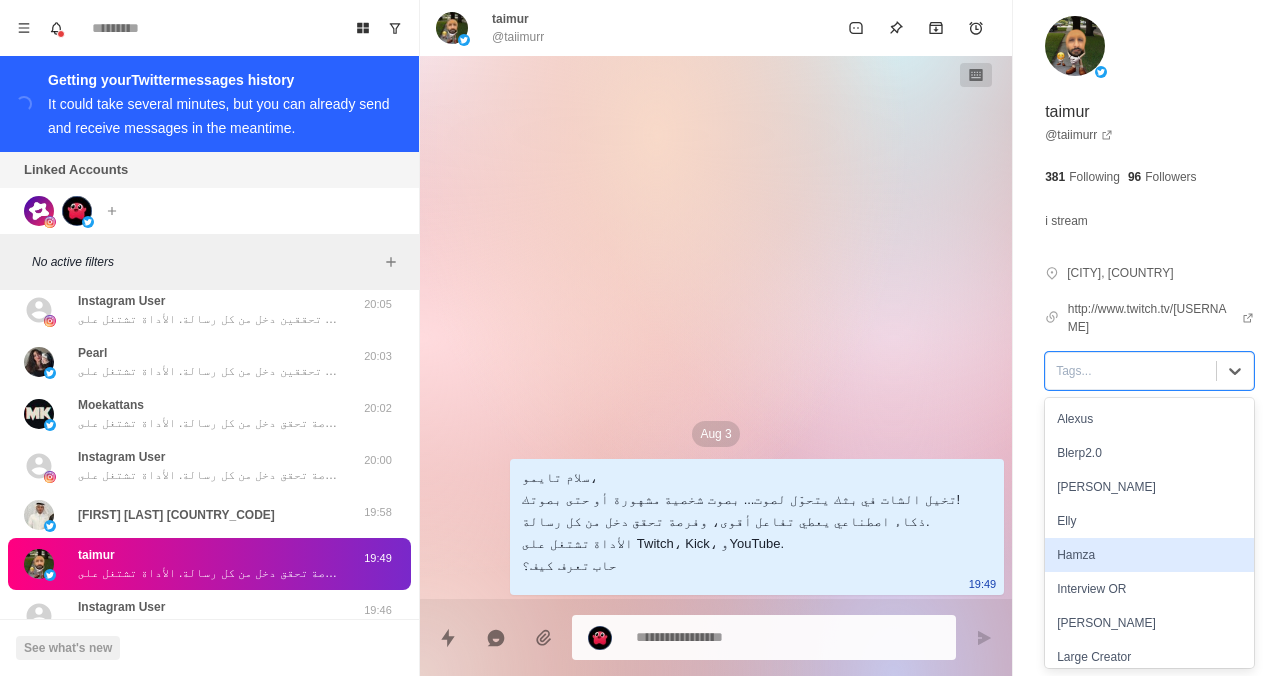 click on "Hamza" at bounding box center [1149, 555] 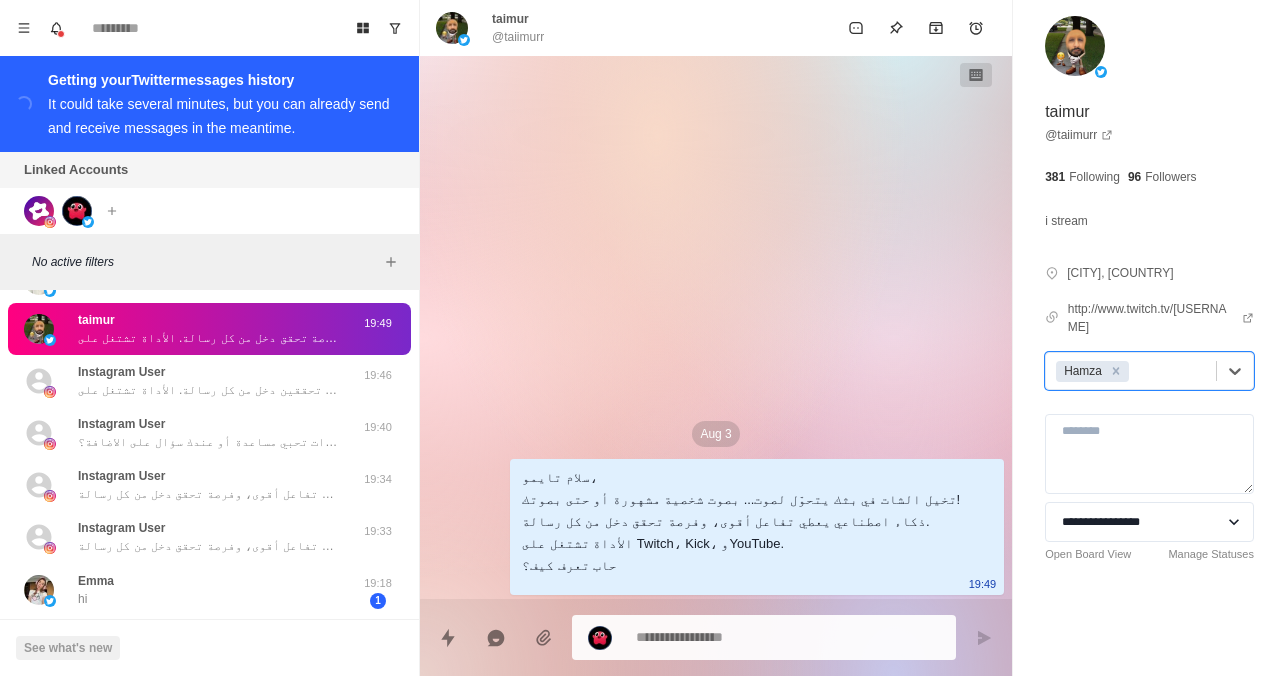 scroll, scrollTop: 718, scrollLeft: 0, axis: vertical 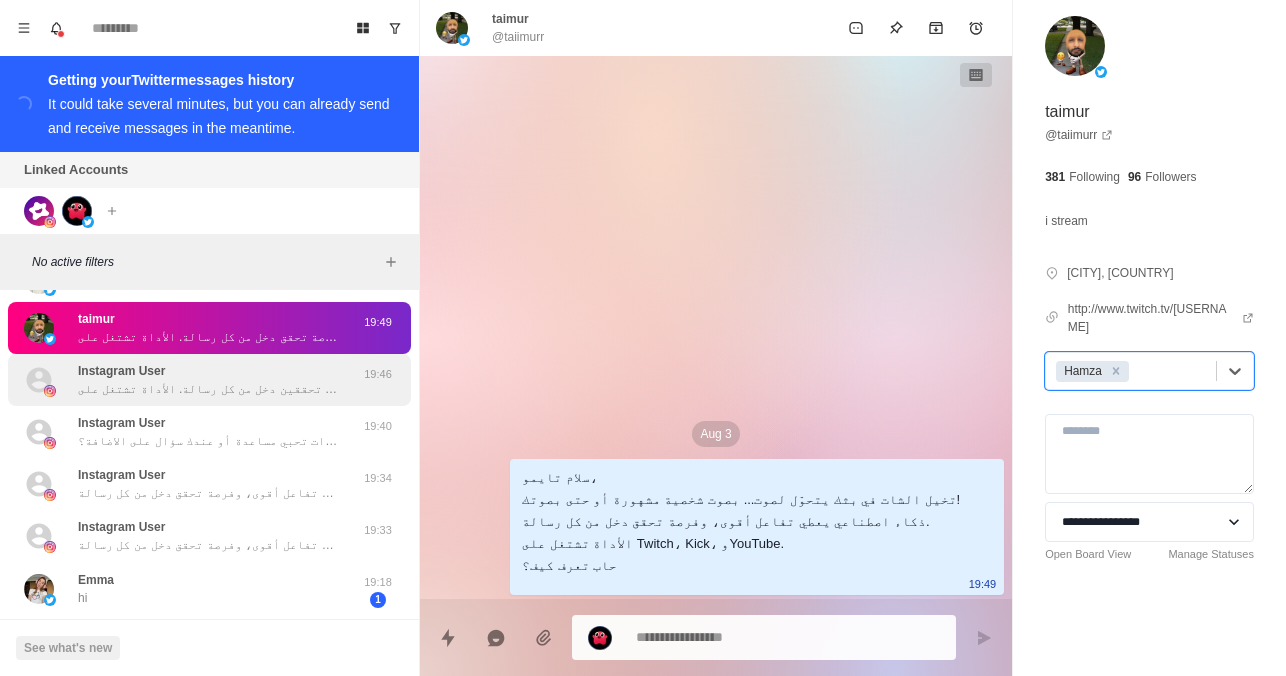 click on "Instagram User سلام شوقي،
تخيلي الشات في بثك يتحوّل لصوت... بصوت شخصية مشهورة أو حتى بصوتك إنتِ!
ذكاء اصطناعي يعزز التفاعل مع المتابعين، ويعطيك فرصة تحققين دخل من كل رسالة.
الأداة تشتغل على Twitch، Kick، وYouTube.
حابّة تعرفين كيف؟" at bounding box center (208, 380) 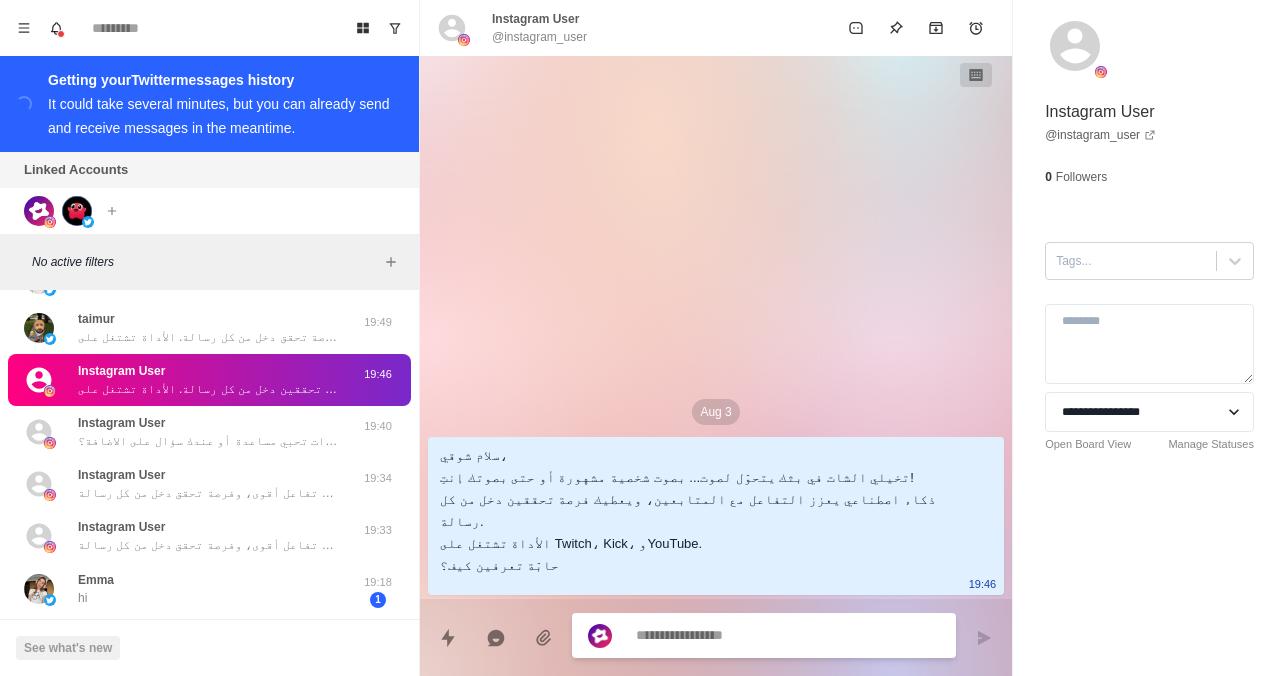 click at bounding box center (1216, 261) 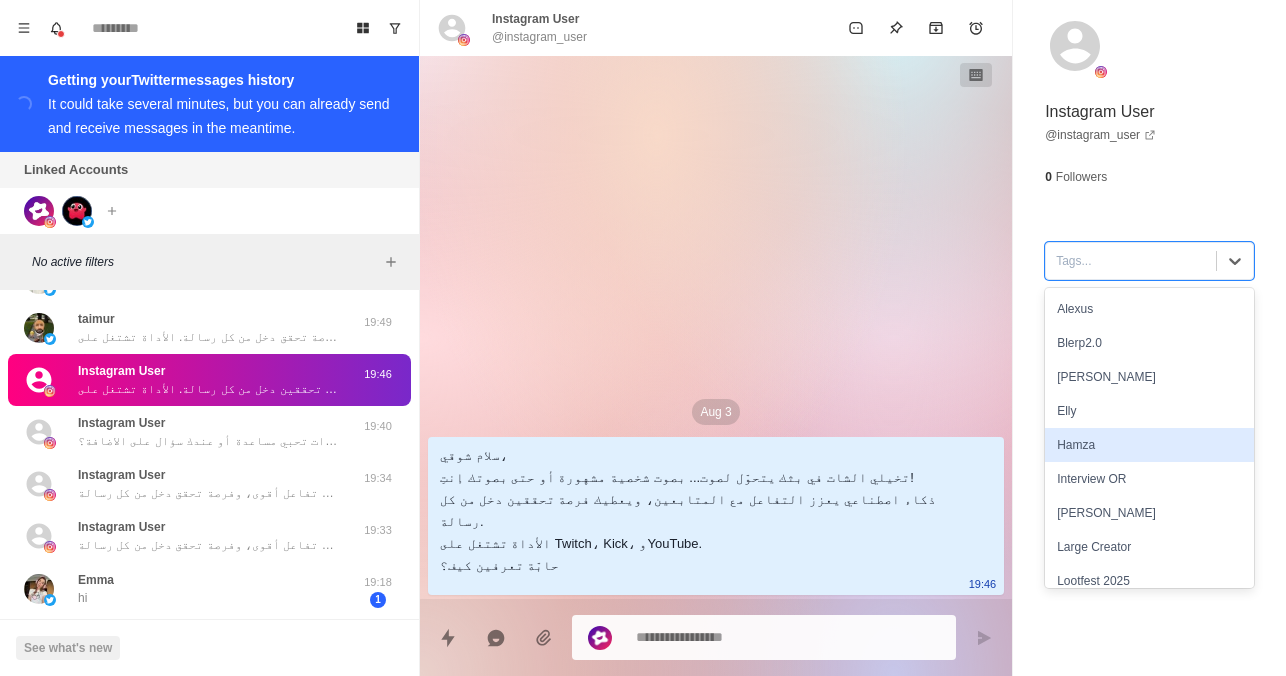 click on "Hamza" at bounding box center (1149, 445) 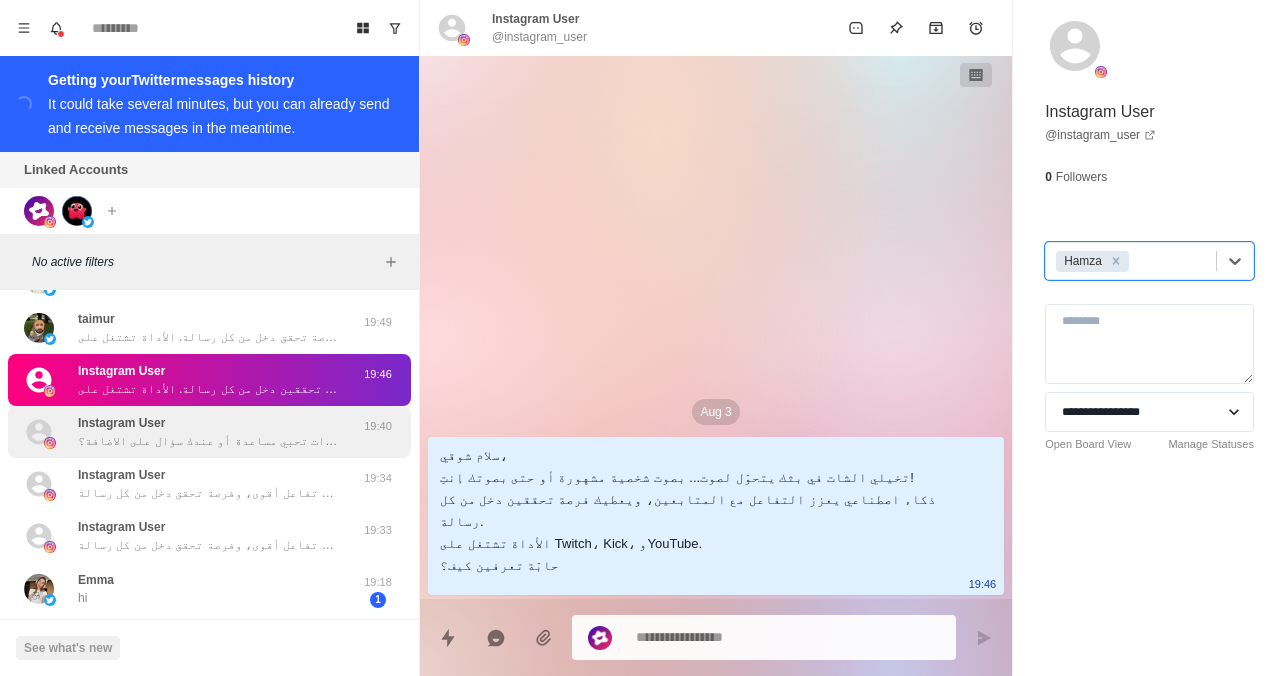 click on "Instagram User سلام توري لاحضنا أنك بتستخدمي بلورب بس لسه ماكمالتي الإعدادات تحبي مساعدة أو عندك سؤال على الاضافة؟ 19:40" at bounding box center [209, 432] 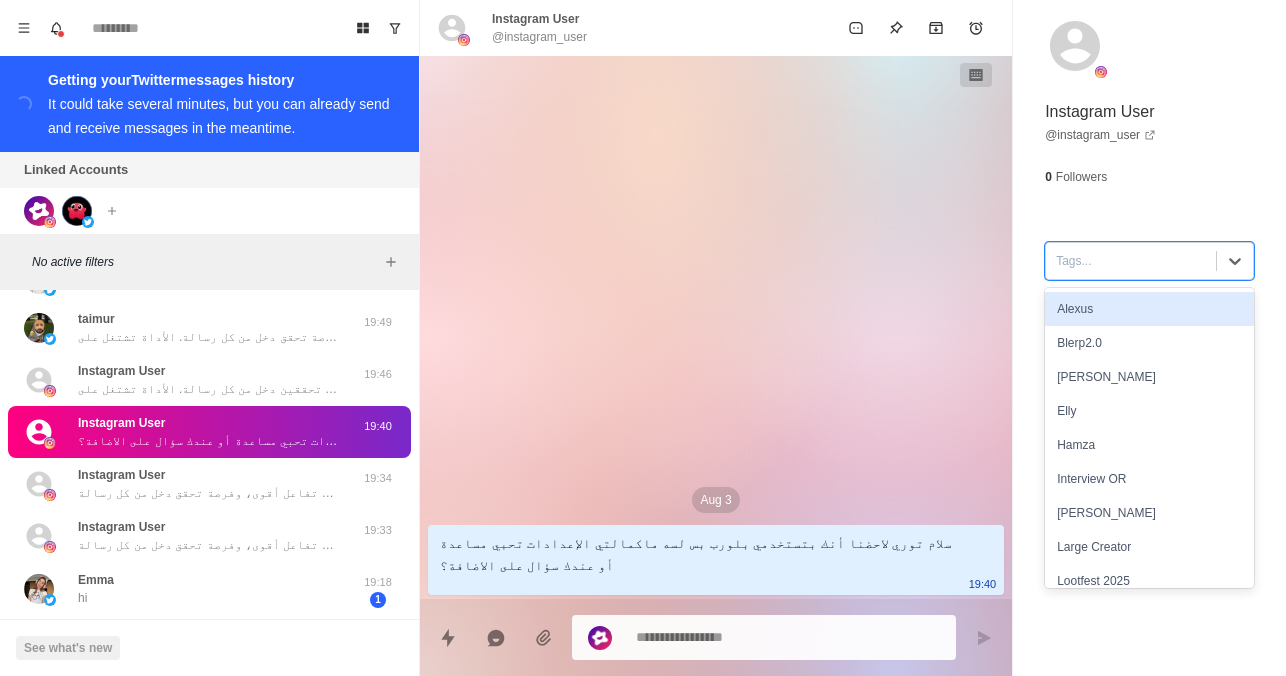 click at bounding box center [1131, 261] 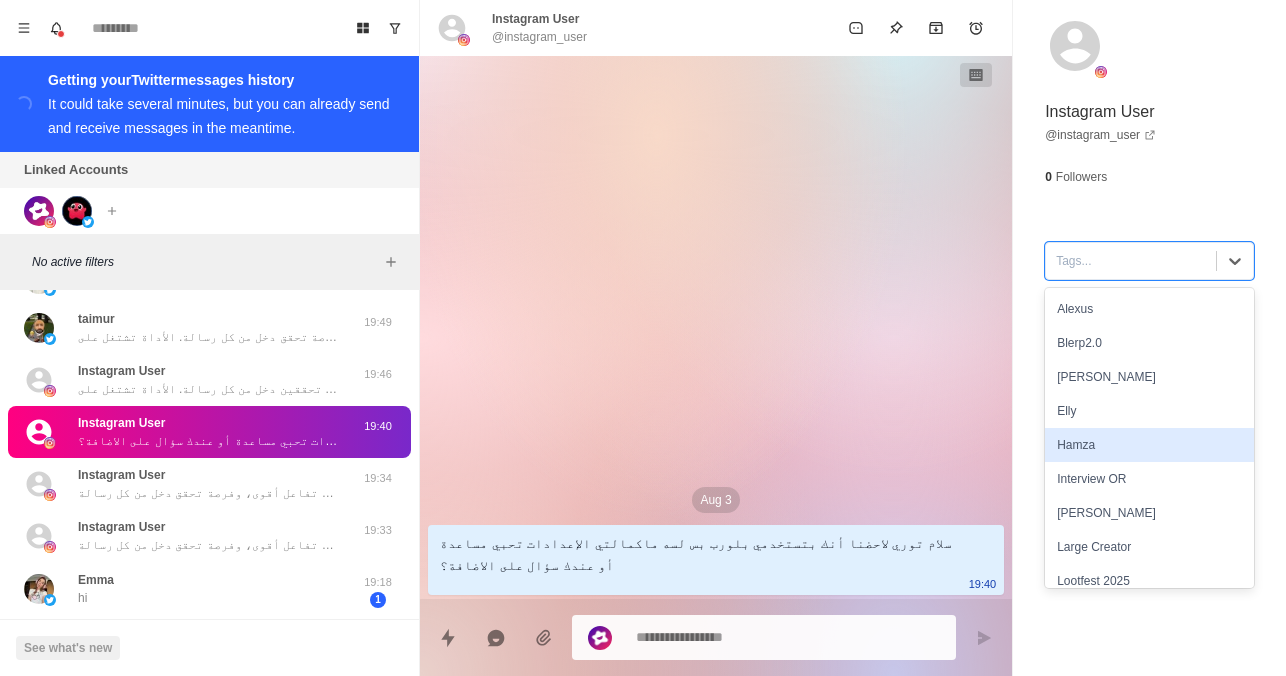 click on "Hamza" at bounding box center (1149, 445) 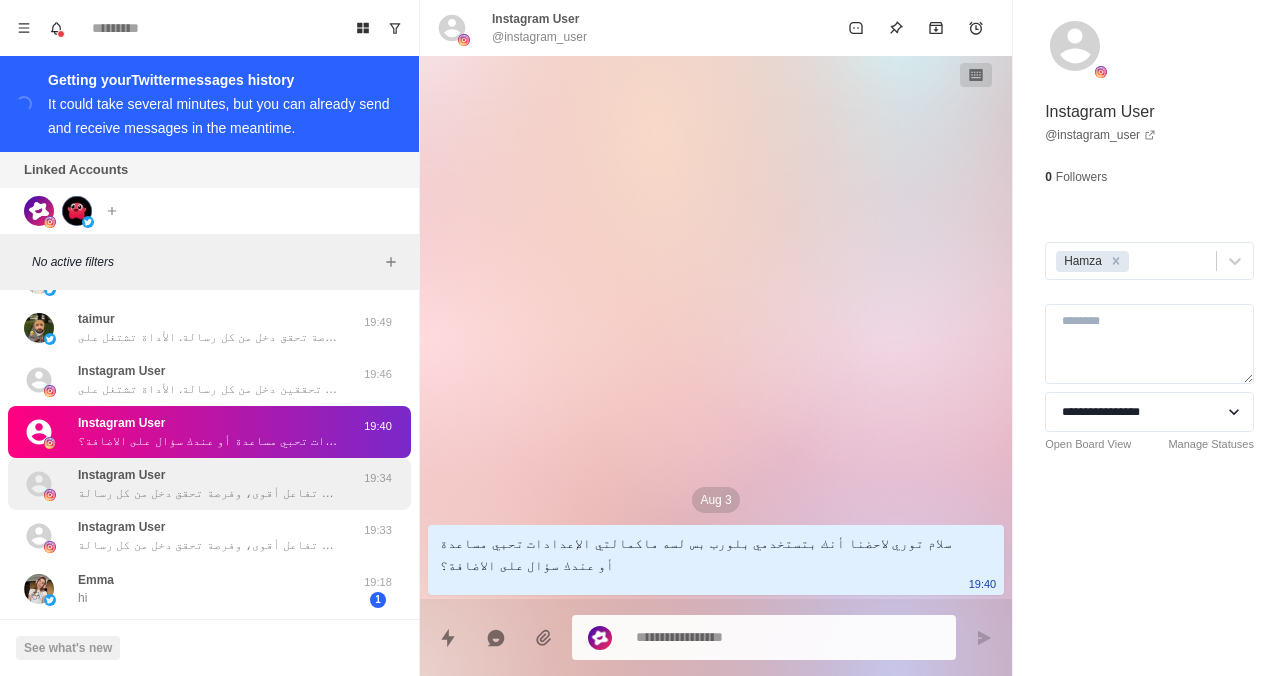 click on "سلام
كنا تحدثنا في ديسكورد حول بلورب وأصوات التنبيهات بالذكاء الاصطناعي
وحبيت أذكرك برسالتي هذه باختصار
تخيّل لو رسائل الشات في بثك تتحول لصوت... بصوت شخصية مشهورة، أو حتى بصوتك!
الذكاء الاصطناعي يعطيك تفاعل أقوى، وفرصة تحقق دخل من كل رسالة." at bounding box center [208, 493] 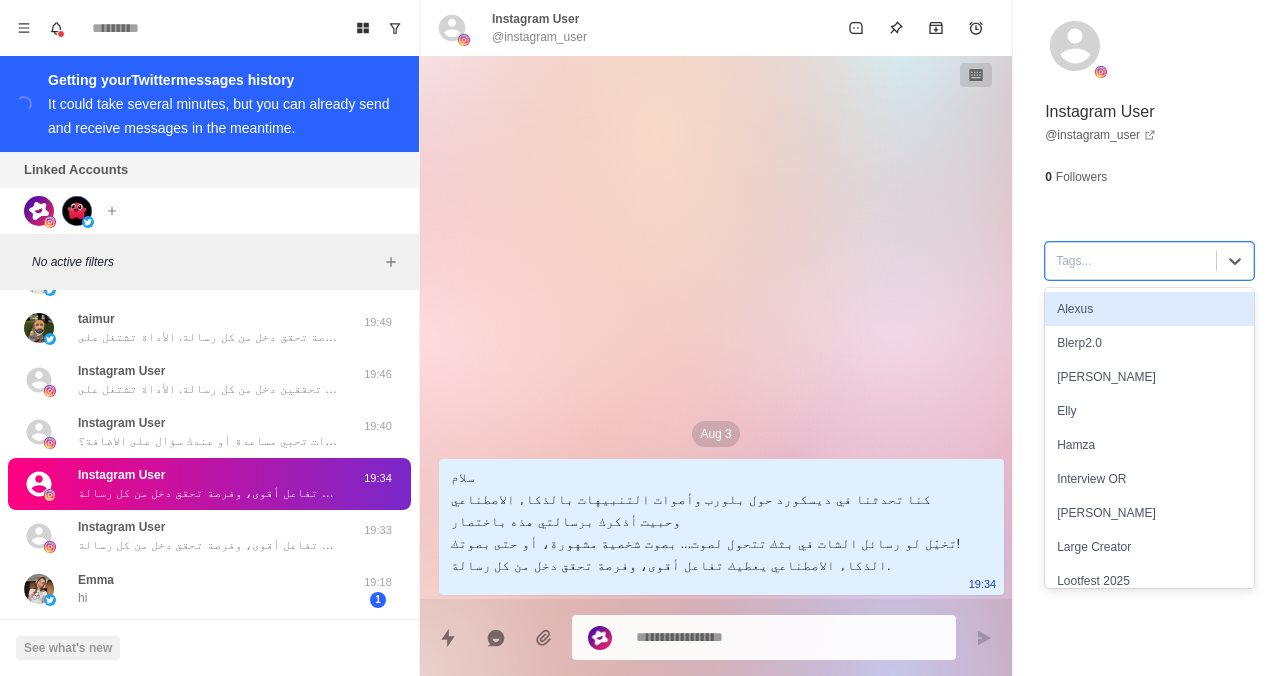 click at bounding box center [1131, 261] 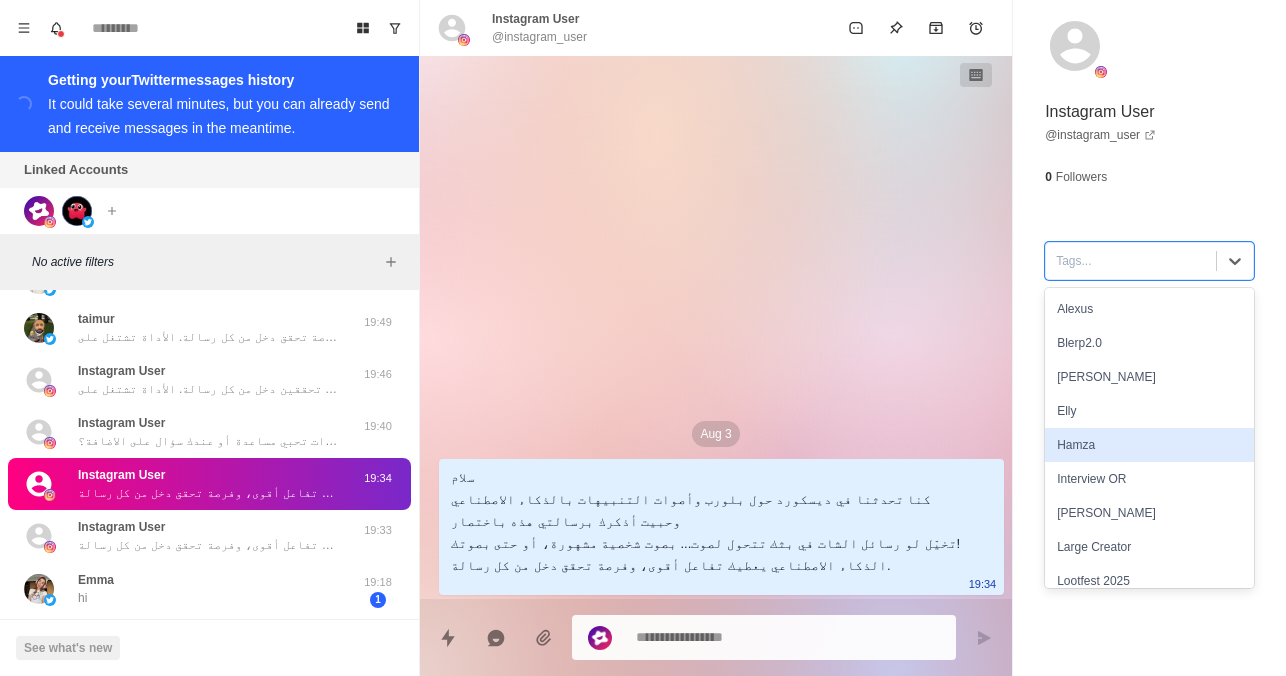 click on "Hamza" at bounding box center [1149, 445] 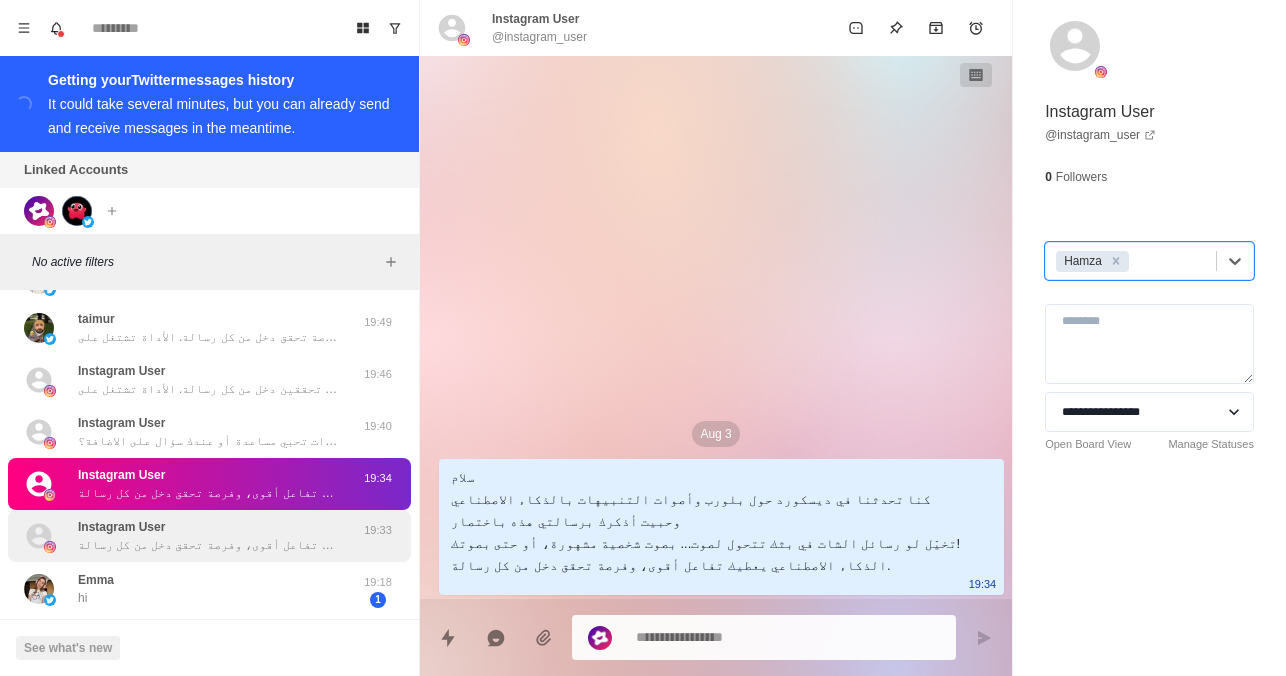 click on "Instagram User سلام
كنا تحدثنا في ديسكورد حول بلورب وأصوات التنبيهات بالذكاء الاصطناعي
وحبيت أذكرك برسالتي هذه باختصار
تخيّل لو رسائل الشات في بثك تتحول لصوت... بصوت شخصية مشهورة، أو حتى بصوتك!
الذكاء الاصطناعي يعطيك تفاعل أقوى، وفرصة تحقق دخل من كل رسالة." at bounding box center [208, 536] 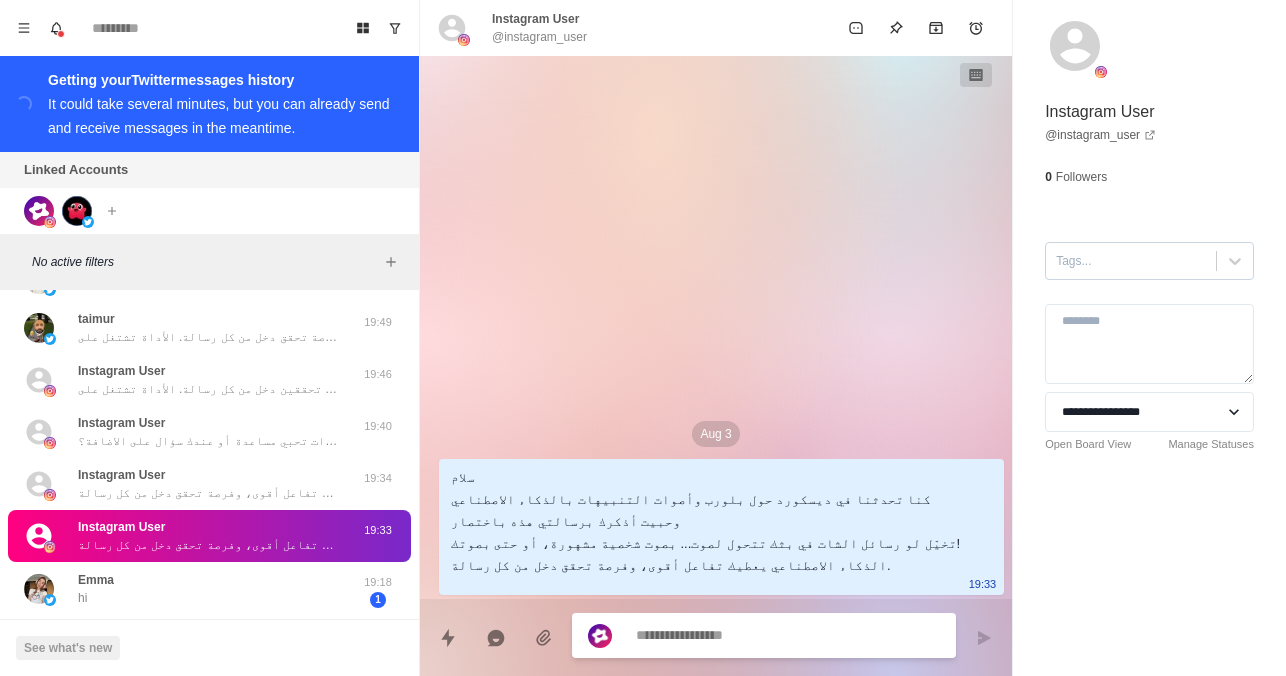 click on "Tags..." at bounding box center (1131, 261) 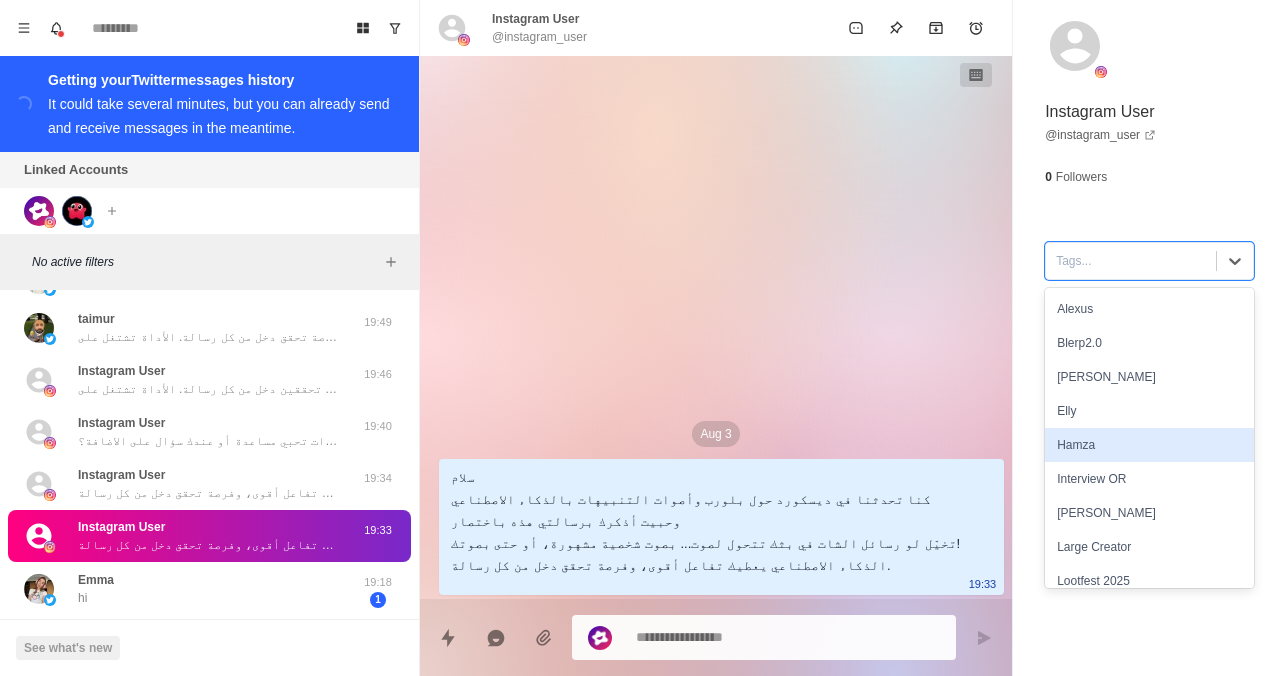 click on "Hamza" at bounding box center [1149, 445] 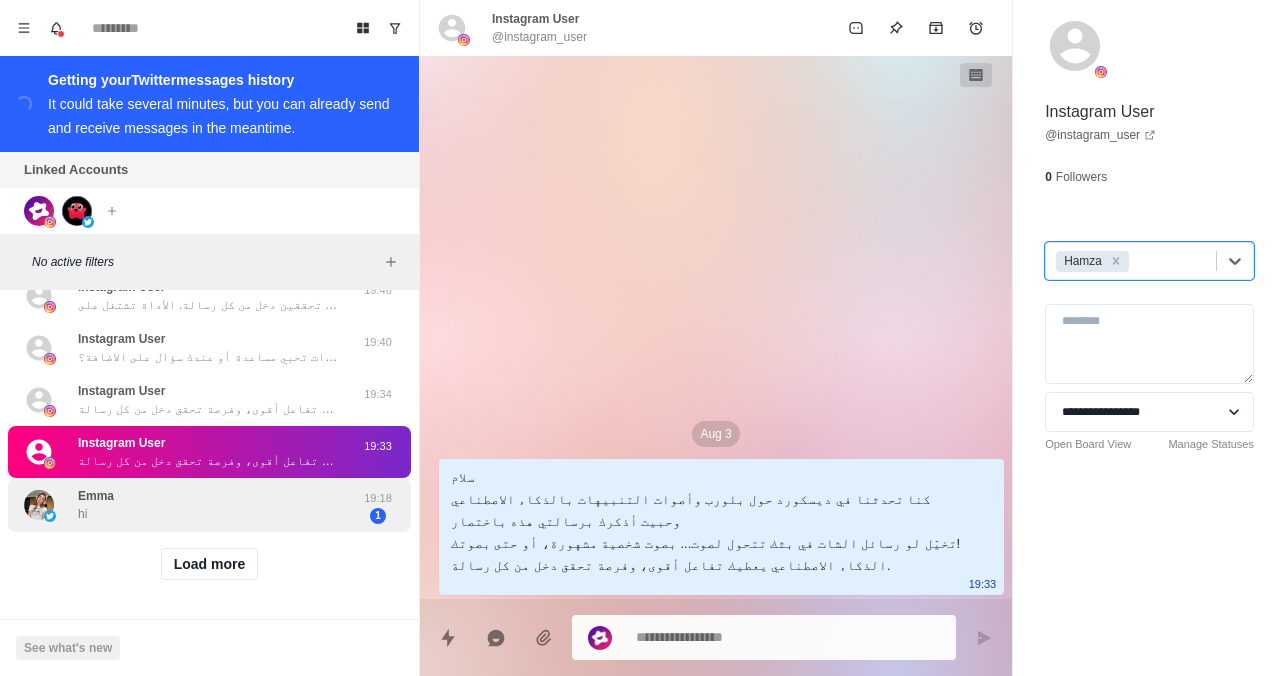 scroll, scrollTop: 812, scrollLeft: 0, axis: vertical 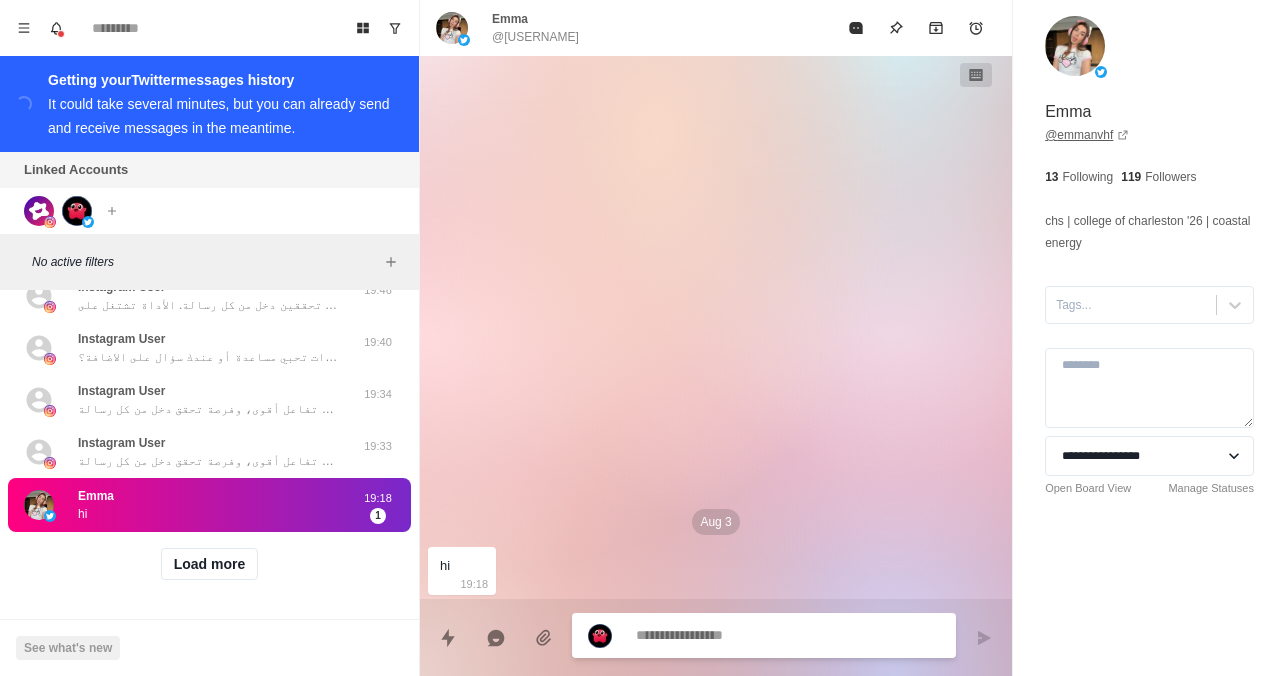 click on "@emmanvhf" at bounding box center (1087, 135) 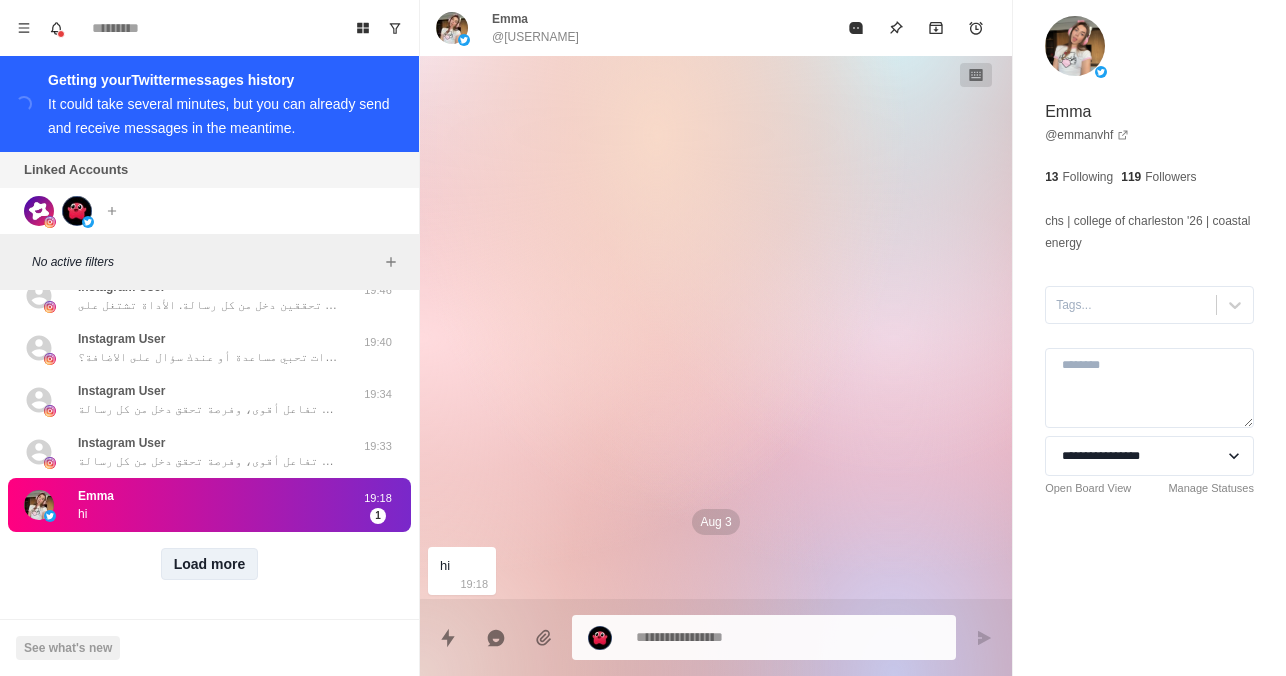 click on "Load more" at bounding box center (210, 564) 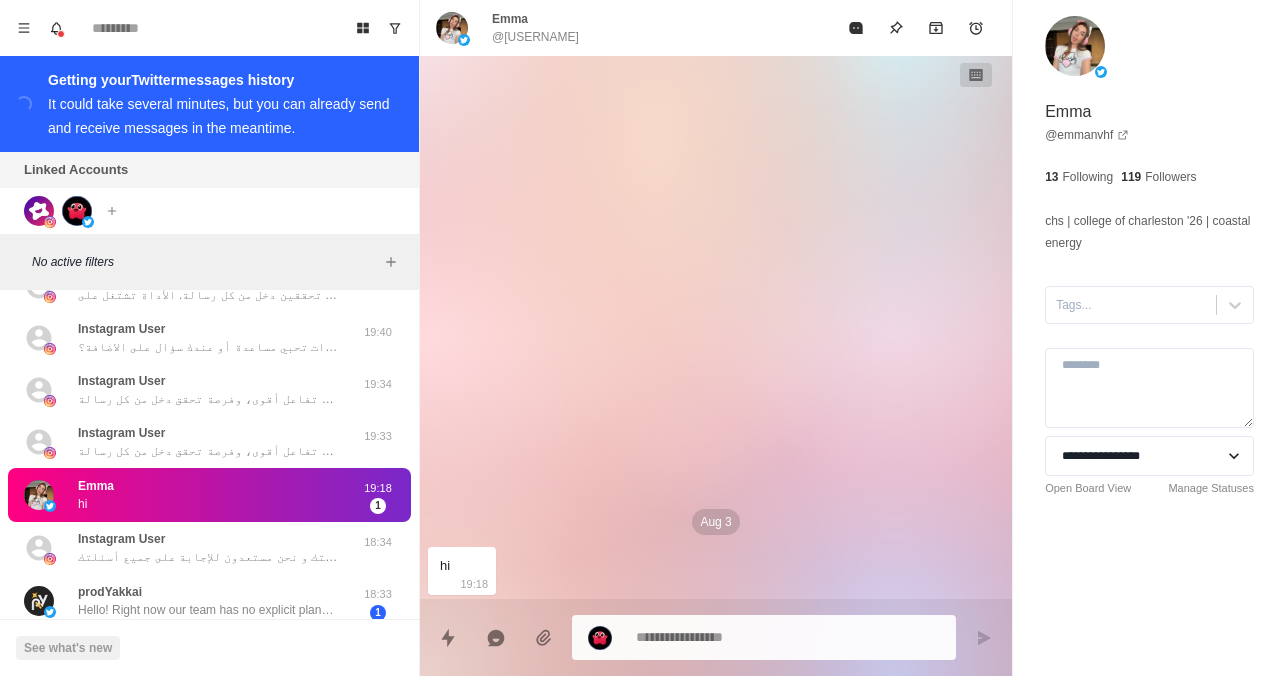 click on "Instagram User سلام حبيت أذكرك لو الرسالة سابقة فاتتك و نحن مستعدون للإجابة على جميع أسئلتك 18:34" at bounding box center (209, 548) 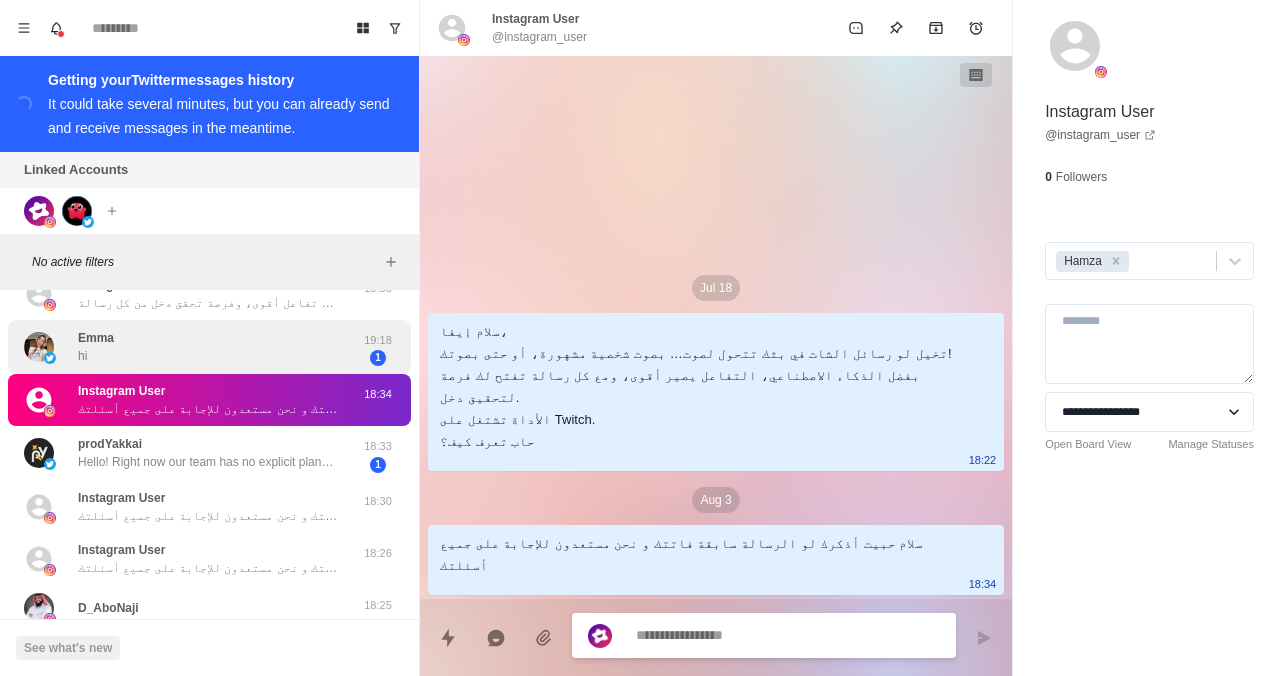 scroll, scrollTop: 961, scrollLeft: 0, axis: vertical 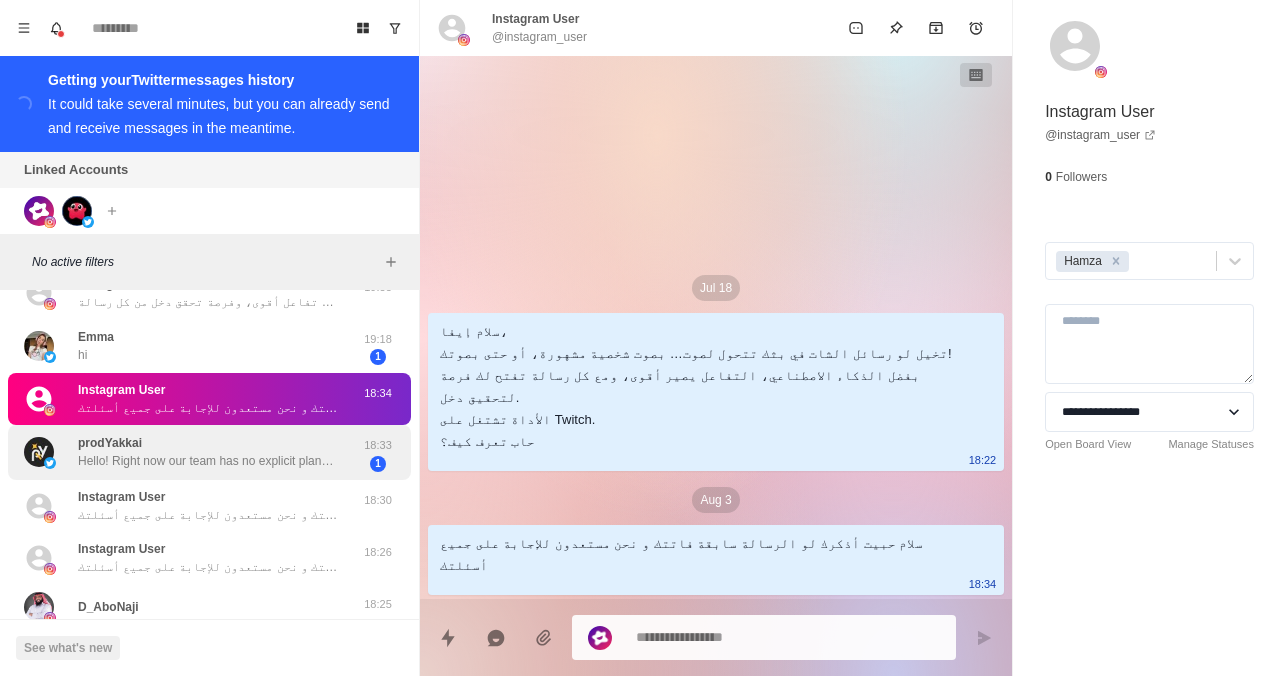 click on "prodYakkai Hello! Right now our team has no explicit plans for attending TwitchCon but those plans may change. Was your team thinking of running anything vtuber specific during the event?" at bounding box center [188, 452] 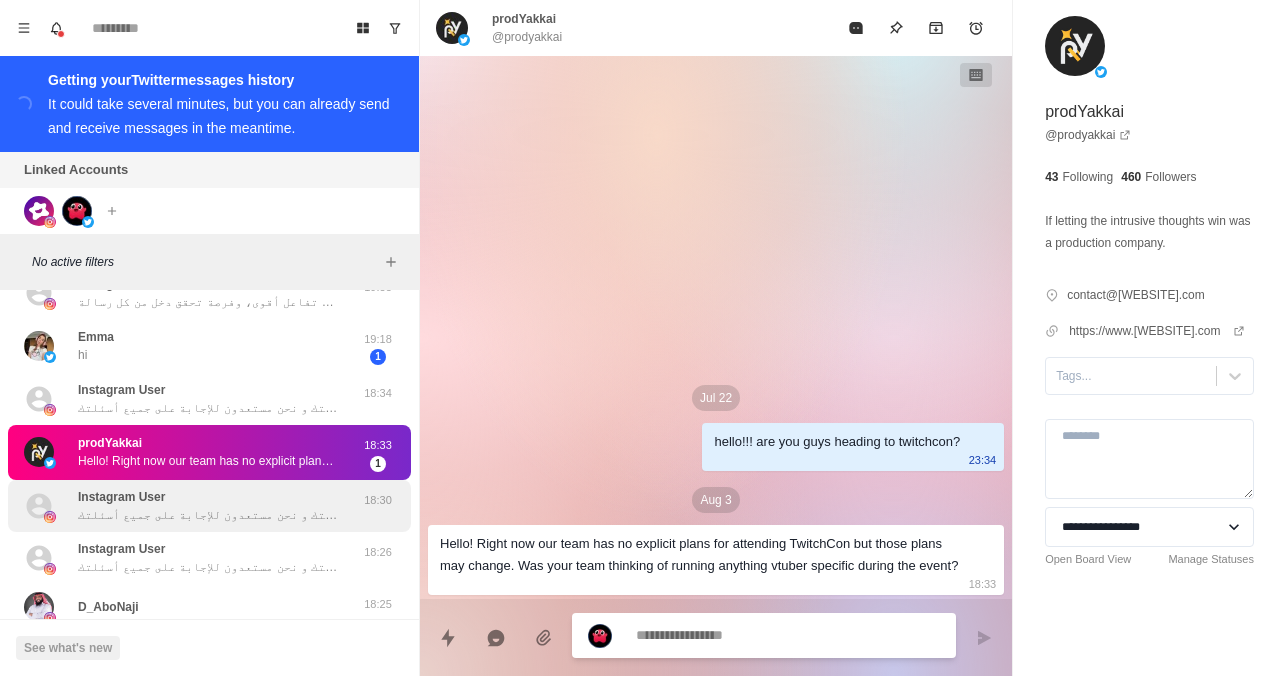 click on "Instagram User سلام حبيت أذكرك لو الرسالة سابقة فاتتك و نحن مستعدون للإجابة على جميع أسئلتك" at bounding box center (208, 506) 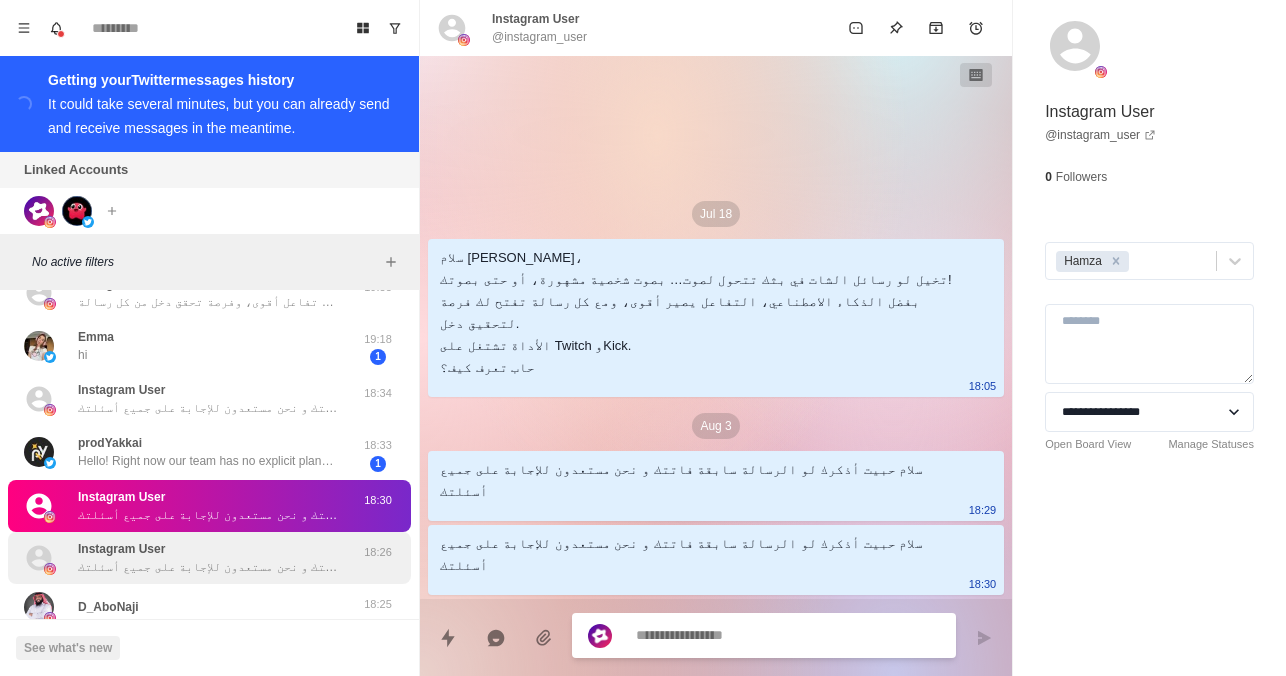 click on "Instagram User سلام حبيت أذكرك لو الرسالة سابقة فاتتك و نحن مستعدون للإجابة على جميع أسئلتك 18:26" at bounding box center (209, 558) 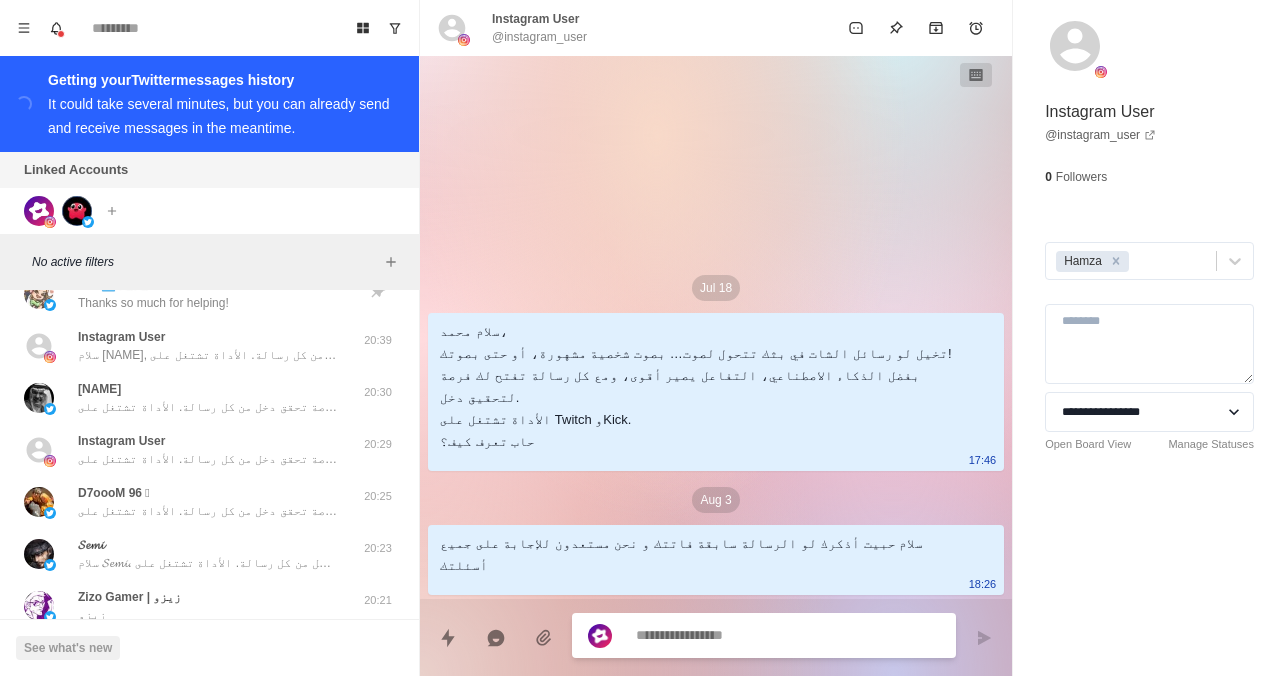 scroll, scrollTop: 0, scrollLeft: 0, axis: both 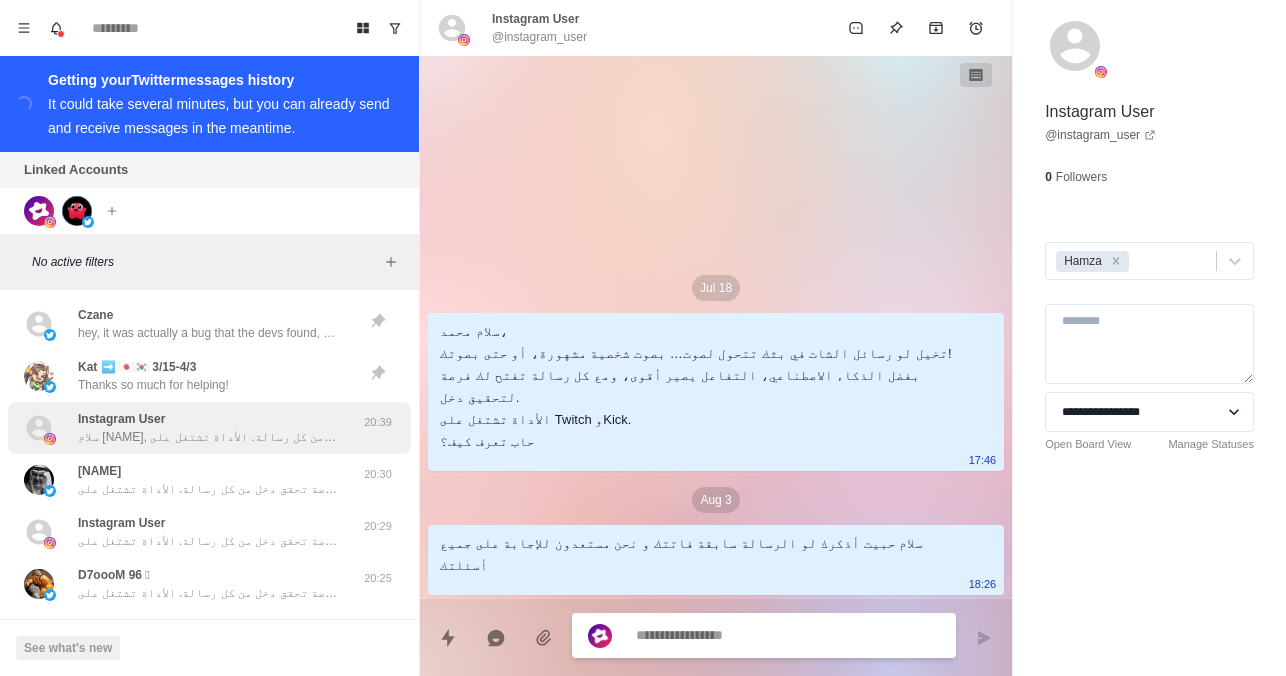 click on "سلام [NAME],
تخيل الشات في بثك يتحوّل لصوت... بصوت شخصية مشهورة أو حتى بصوتك!
ذكاء اصطناعي يعطي تفاعل أقوى، وفرصة تحقق دخل من كل رسالة.
الأداة تشتغل على Twitch، Kick، وYouTube.
حاب تعرف كيف؟" at bounding box center (208, 437) 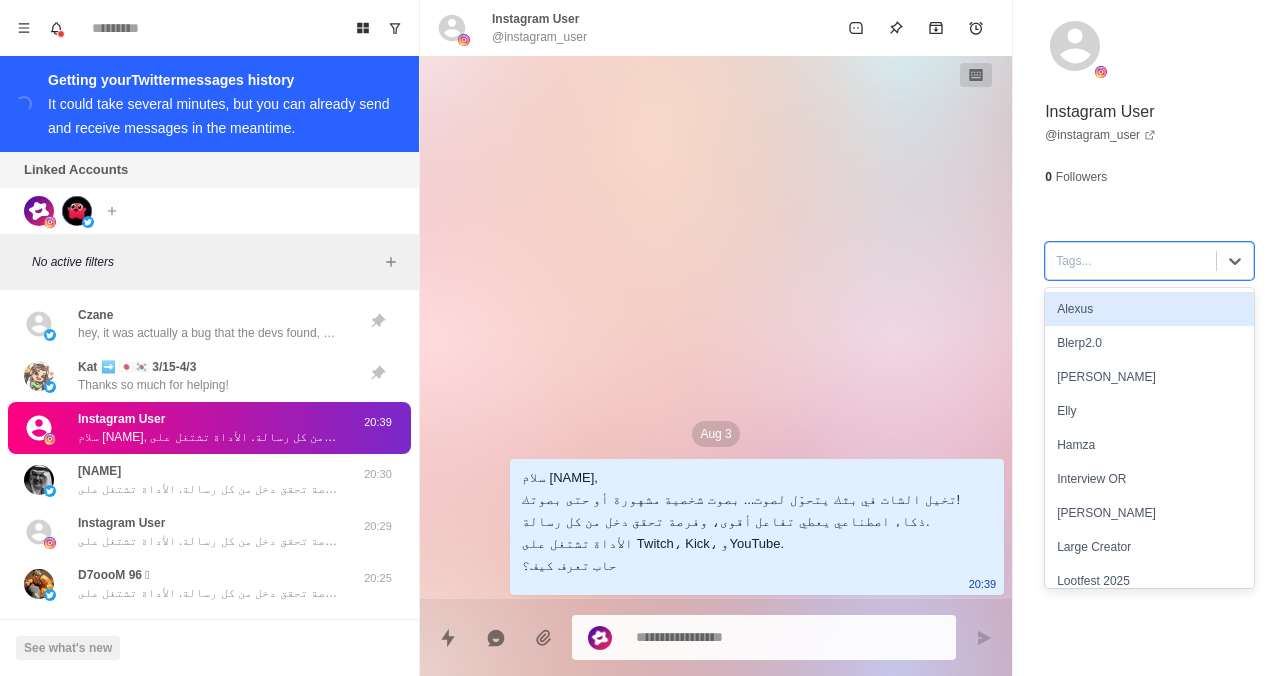 click at bounding box center (1131, 261) 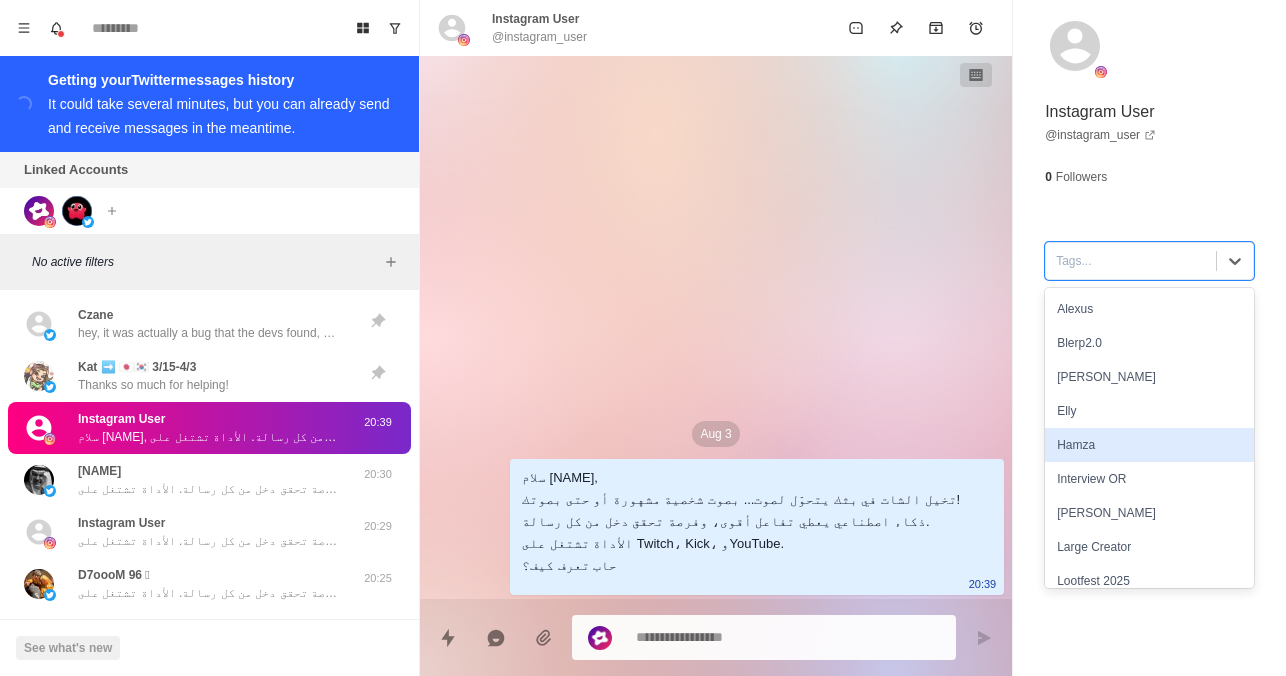 click on "Hamza" at bounding box center (1149, 445) 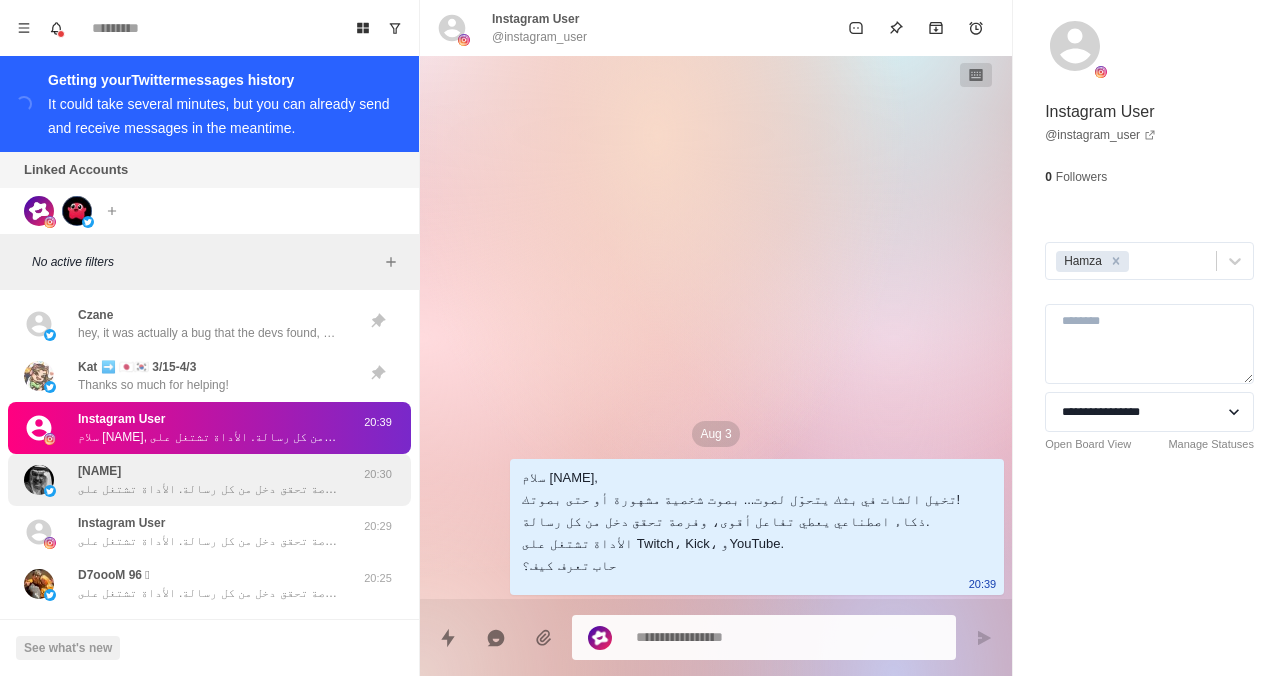 click on "سلام ميير،
تخيل الشات في بثك يتحوّل لصوت... بصوت شخصية مشهورة أو حتى بصوتك!
ذكاء اصطناعي يعطي تفاعل أقوى، وفرصة تحقق دخل من كل رسالة.
الأداة تشتغل على Twitch، Kick، وYouTube.
حاب تعرف كيف؟" at bounding box center [208, 489] 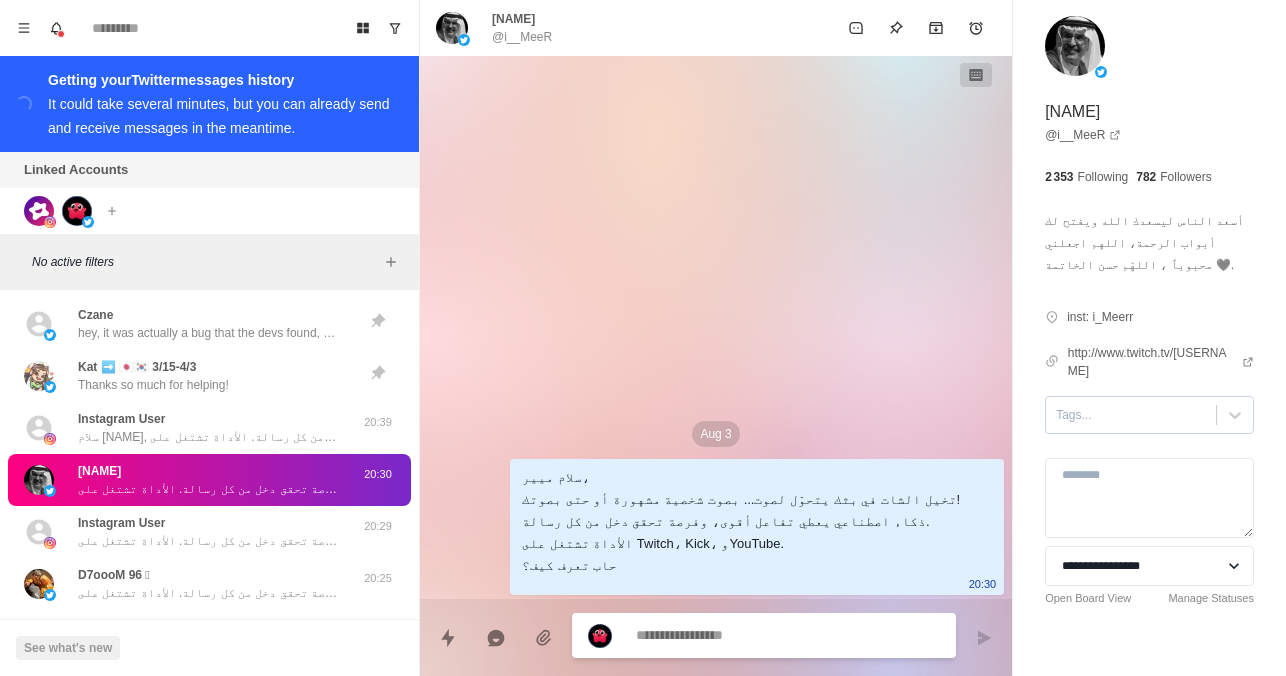 click at bounding box center (1131, 415) 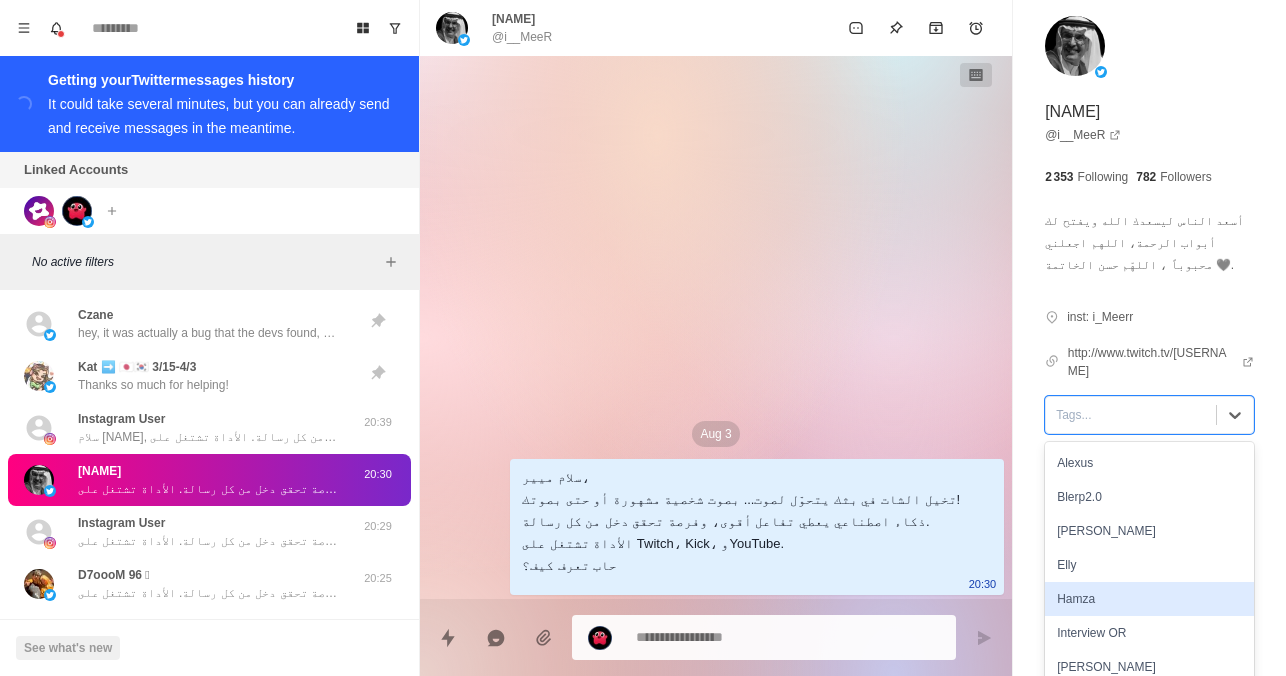 click on "Hamza" at bounding box center (1149, 599) 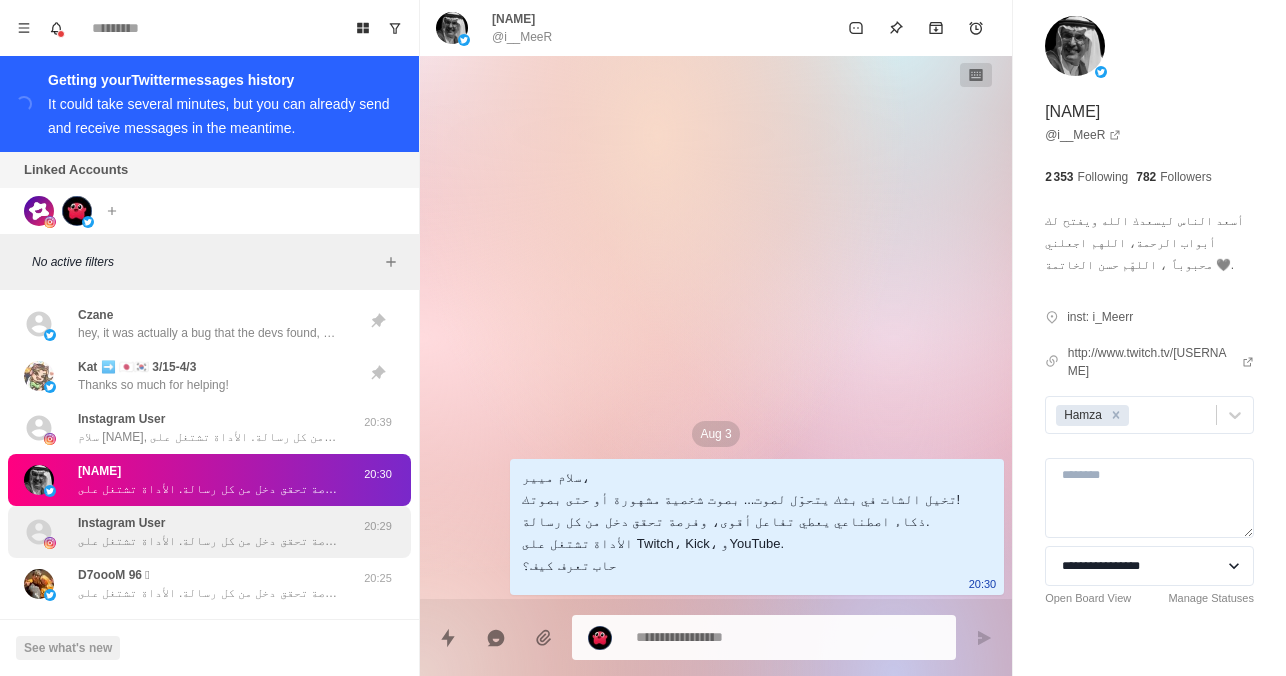 click on "Instagram User سلام سعود،
تخيل الشات في بثك يتحوّل لصوت... بصوت شخصية مشهورة أو حتى بصوتك!
ذكاء اصطناعي يعطي تفاعل أقوى، وفرصة تحقق دخل من كل رسالة.
الأداة تشتغل على Twitch، Kick، وYouTube.
حاب تعرف كيف؟ 20:29" at bounding box center (209, 532) 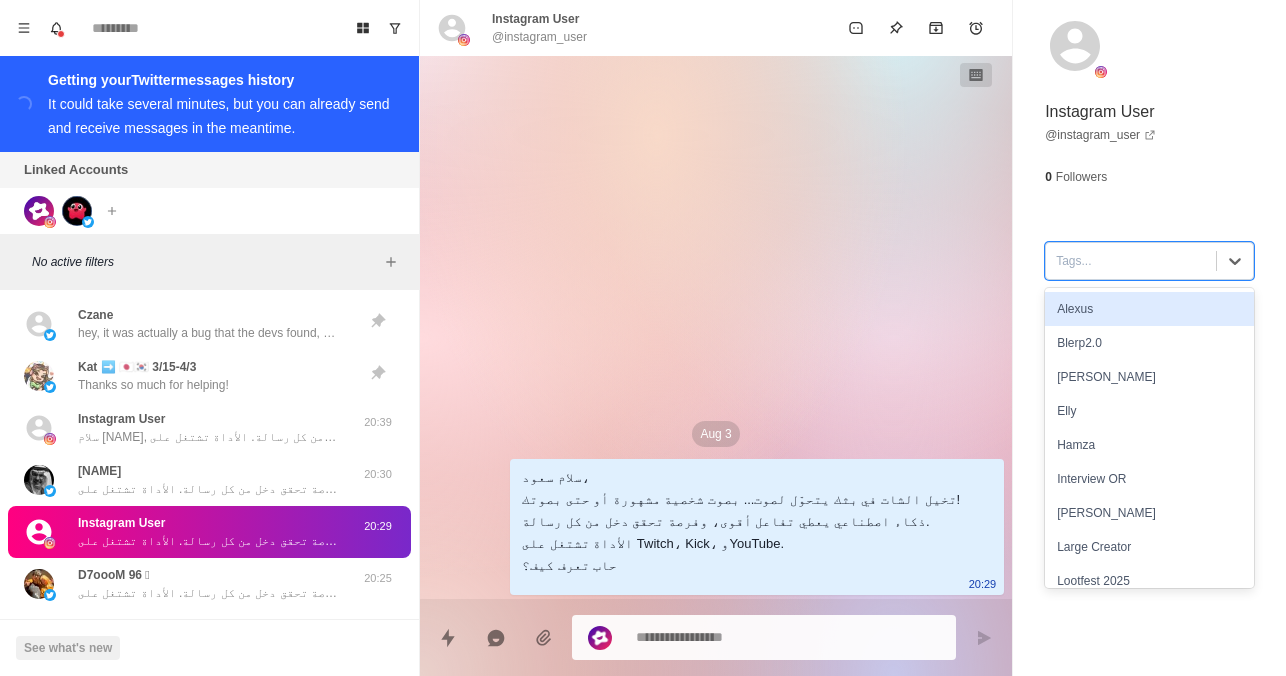 click at bounding box center [1131, 261] 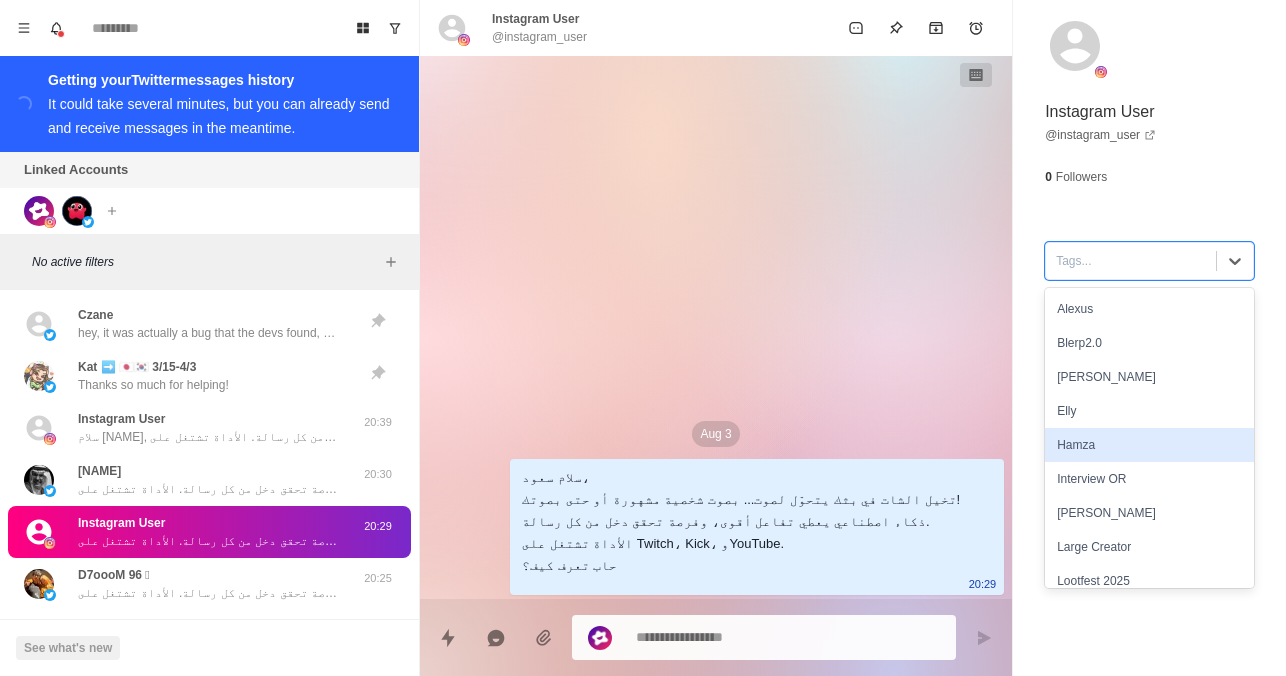 click on "Hamza" at bounding box center (1149, 445) 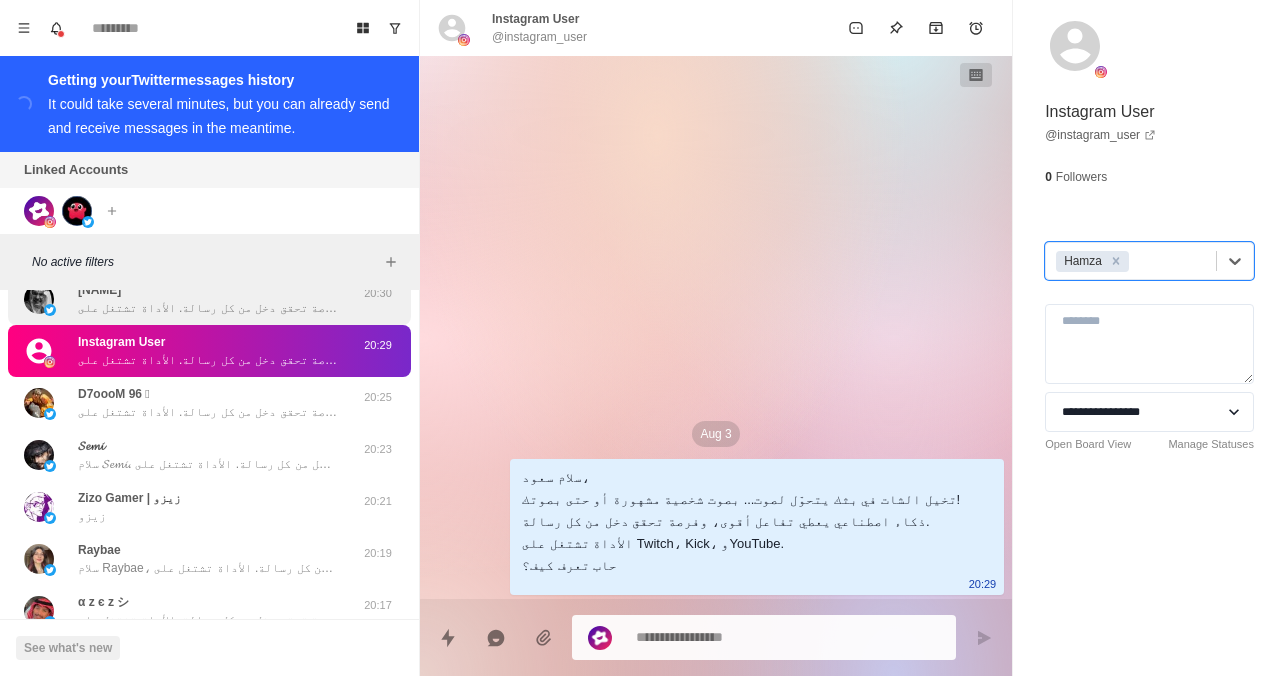 scroll, scrollTop: 201, scrollLeft: 0, axis: vertical 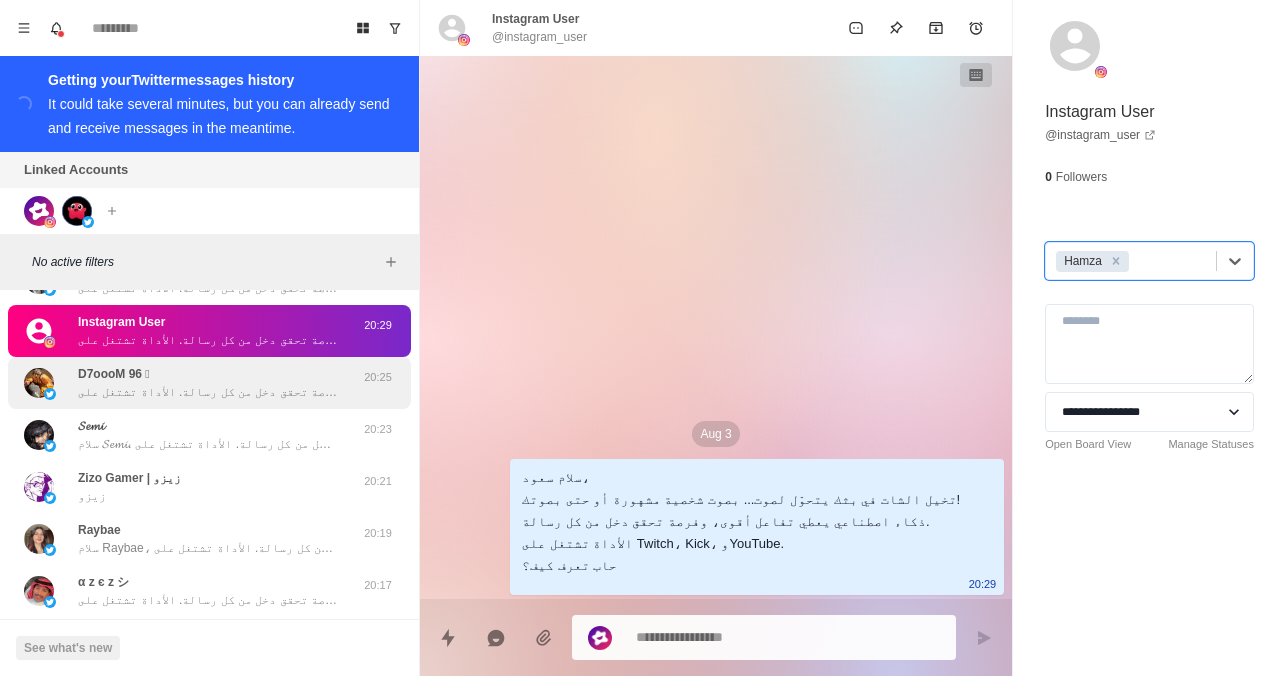 click on "سلام عبدالرحمن،
تخيل الشات في بثك يتحوّل لصوت... بصوت شخصية مشهورة أو حتى بصوتك!
ذكاء اصطناعي يعطي تفاعل أقوى، وفرصة تحقق دخل من كل رسالة.
الأداة تشتغل على Twitch، Kick، وYouTube.
حاب تعرف كيف؟" at bounding box center [208, 392] 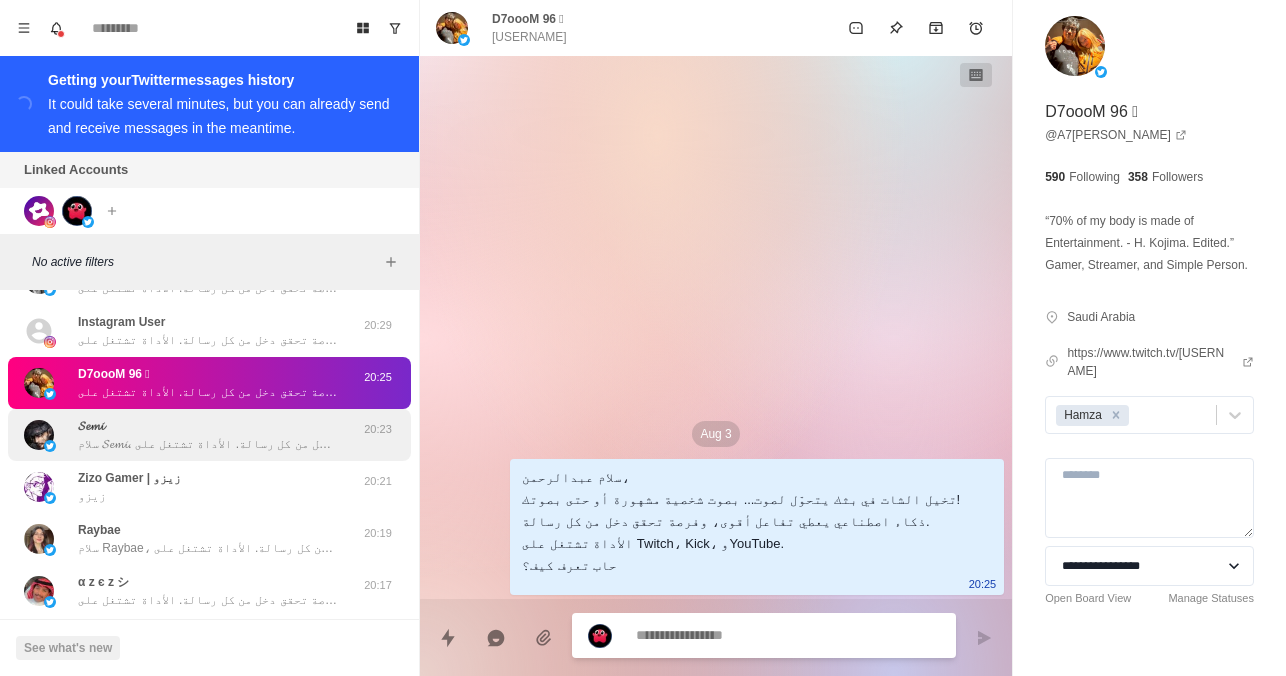 click on "سلام 𝓢𝓮𝓶𝓲،
تخيل الشات في بثك يتحوّل لصوت... بصوت شخصية مشهورة أو حتى بصوتك!
ذكاء اصطناعي يعطي تفاعل أقوى، وفرصة تحقق دخل من كل رسالة.
الأداة تشتغل على Twitch، Kick، وYouTube.
حاب تعرف كيف؟" at bounding box center (208, 444) 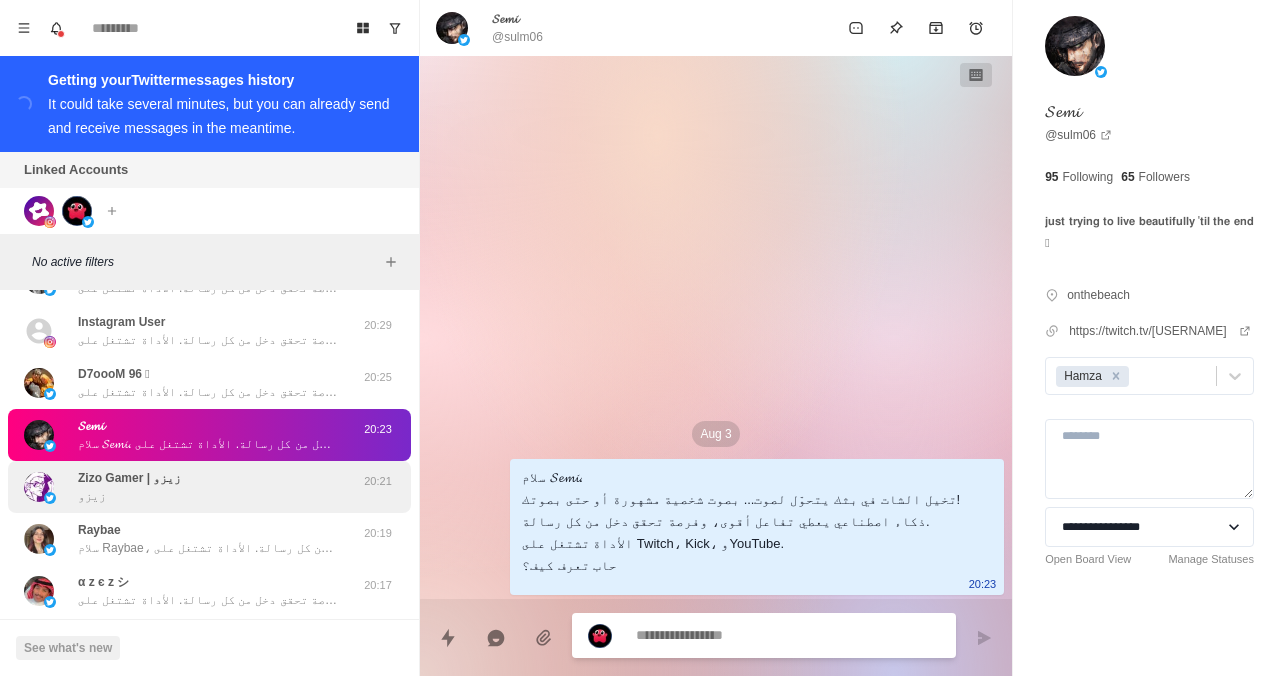 click on "Zizo Gamer | زيزو سلام زيزو،
تخيل الشات في بثك يتحوّل لصوت... بصوت شخصية مشهورة أو حتى بصوتك!
ذكاء اصطناعي يعطي تفاعل أقوى، وفرصة تحقق دخل من كل رسالة.
الأداة تشتغل على Twitch، Kick، وYouTube.
حاب تعرف كيف؟ 20:21" at bounding box center [209, 487] 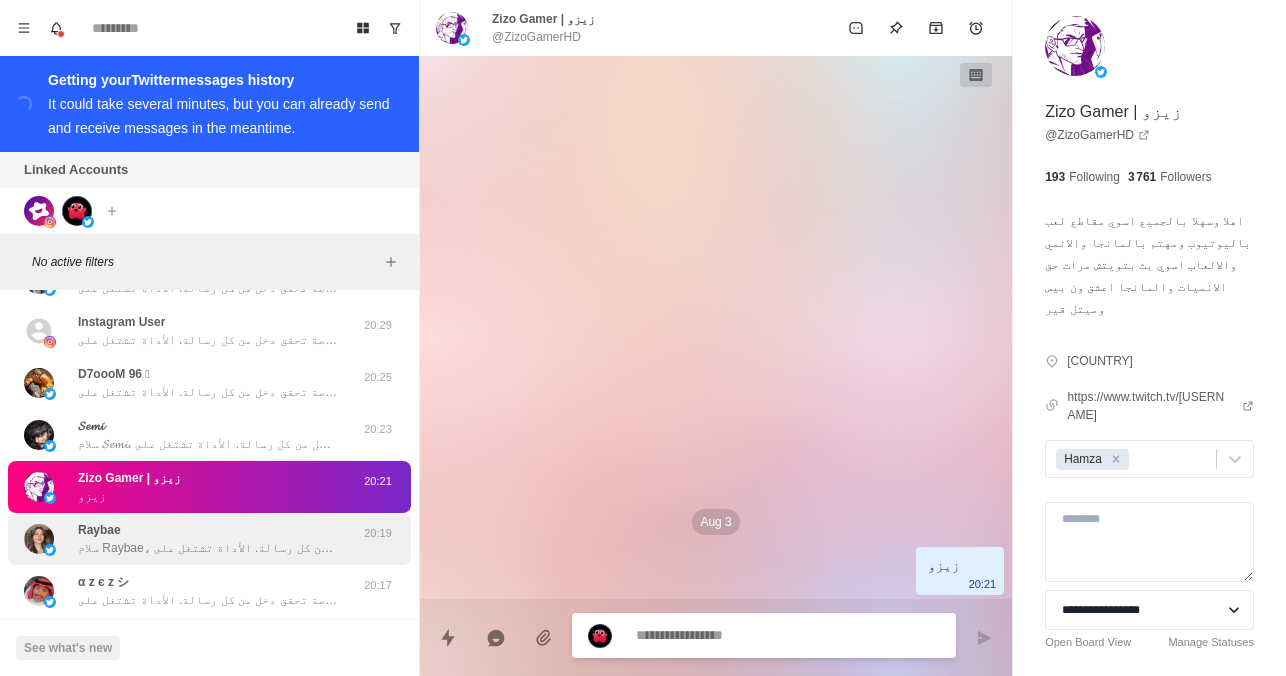 click on "سلام Raybae،
تخيلي الشات في بثك يتحوّل لصوت... بصوت شخصية مشهورة أو حتى بصوتك إنتِ!
ذكاء اصطناعي يعزز التفاعل مع المتابعين، ويعطيك فرصة تحققين دخل من كل رسالة.
الأداة تشتغل على Twitch، Kick، وYouTube.
حابّة تعرفين كيف؟" at bounding box center (208, 548) 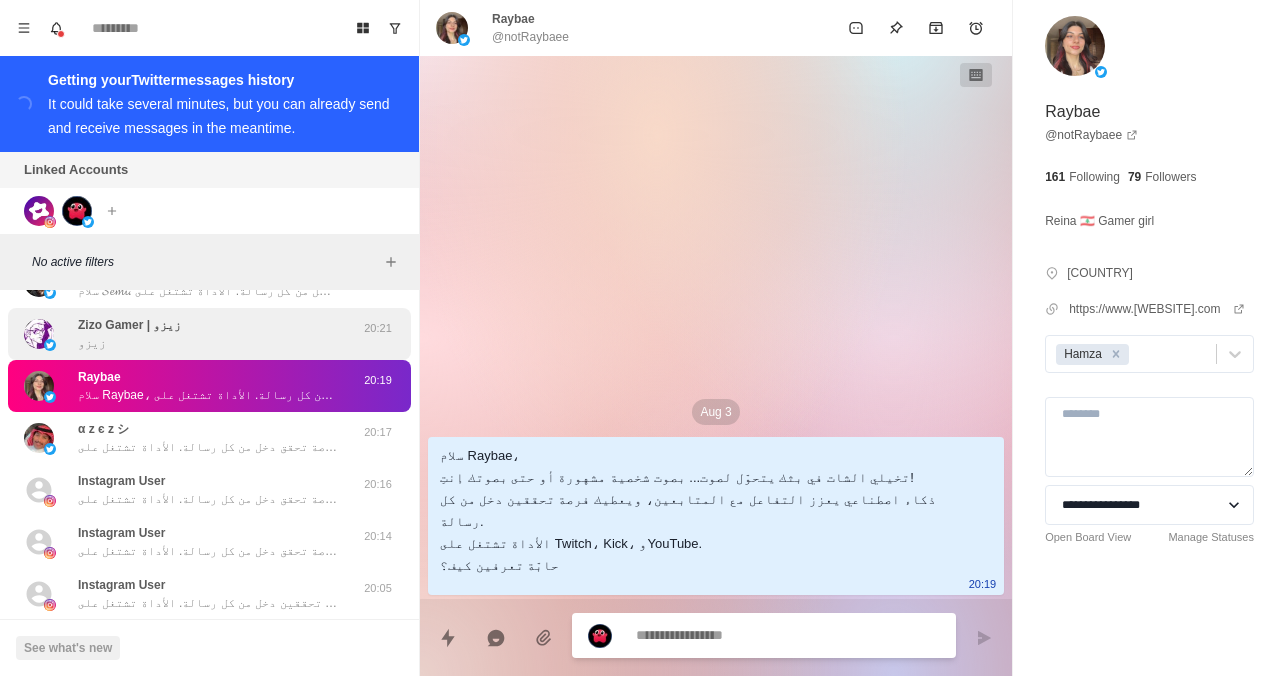 scroll, scrollTop: 358, scrollLeft: 0, axis: vertical 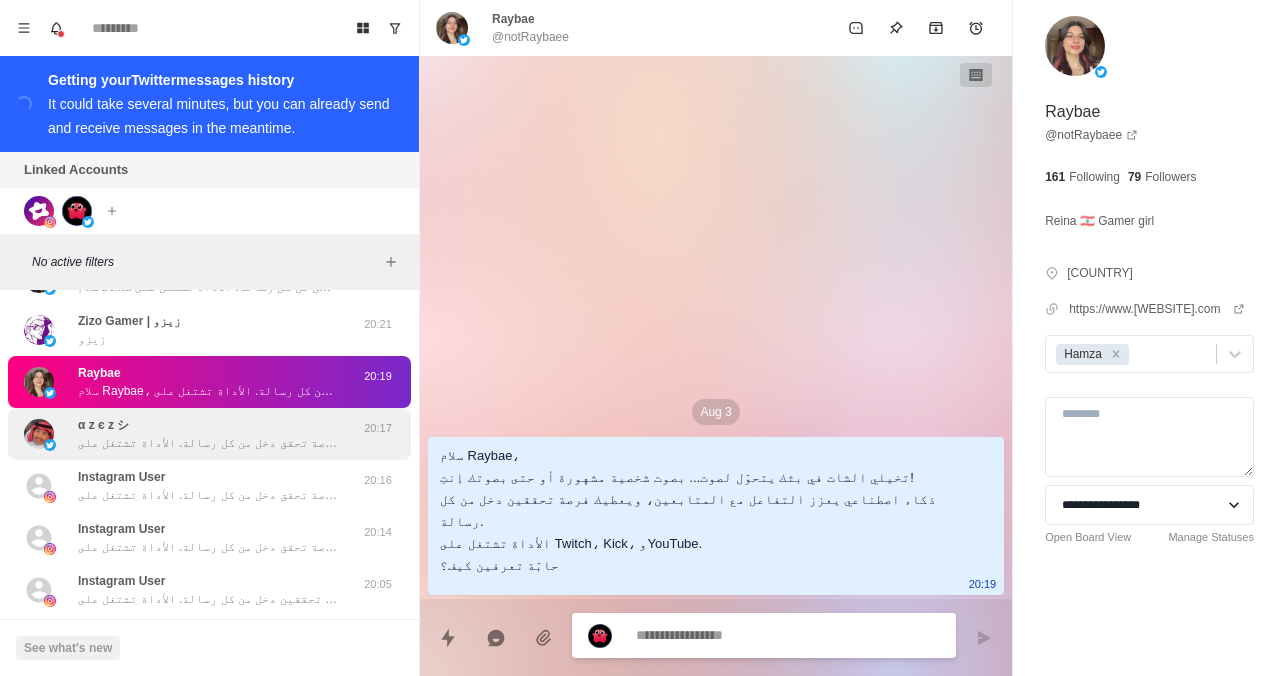 click on "سلام عزيز،
تخيل الشات في بثك يتحوّل لصوت... بصوت شخصية مشهورة أو حتى بصوتك!
ذكاء اصطناعي يعطي تفاعل أقوى، وفرصة تحقق دخل من كل رسالة.
الأداة تشتغل على Twitch، Kick، وYouTube.
حاب تعرف كيف؟" at bounding box center (208, 443) 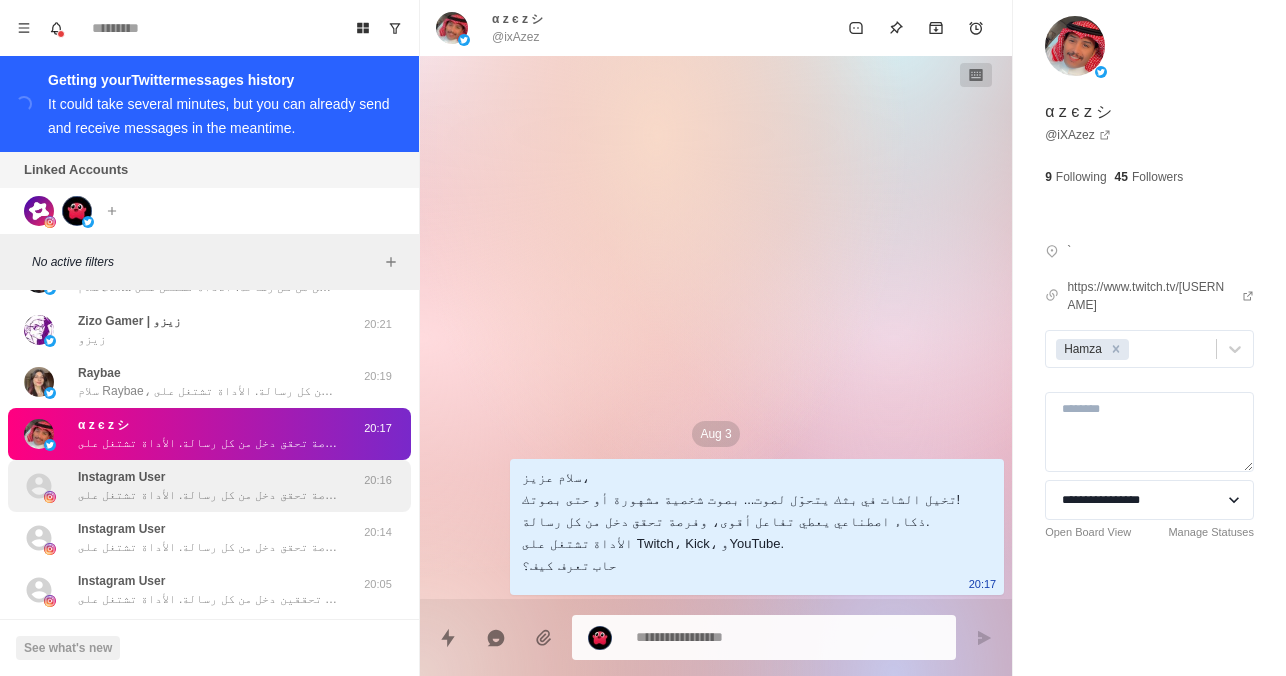 click on "Instagram User سلام طلال،
تخيل الشات في بثك يتحوّل لصوت... بصوت شخصية مشهورة أو حتى بصوتك!
ذكاء اصطناعي يعطي تفاعل أقوى، وفرصة تحقق دخل من كل رسالة.
الأداة تشتغل على Twitch، Kick، وYouTube.
حاب تعرف كيف؟" at bounding box center (208, 486) 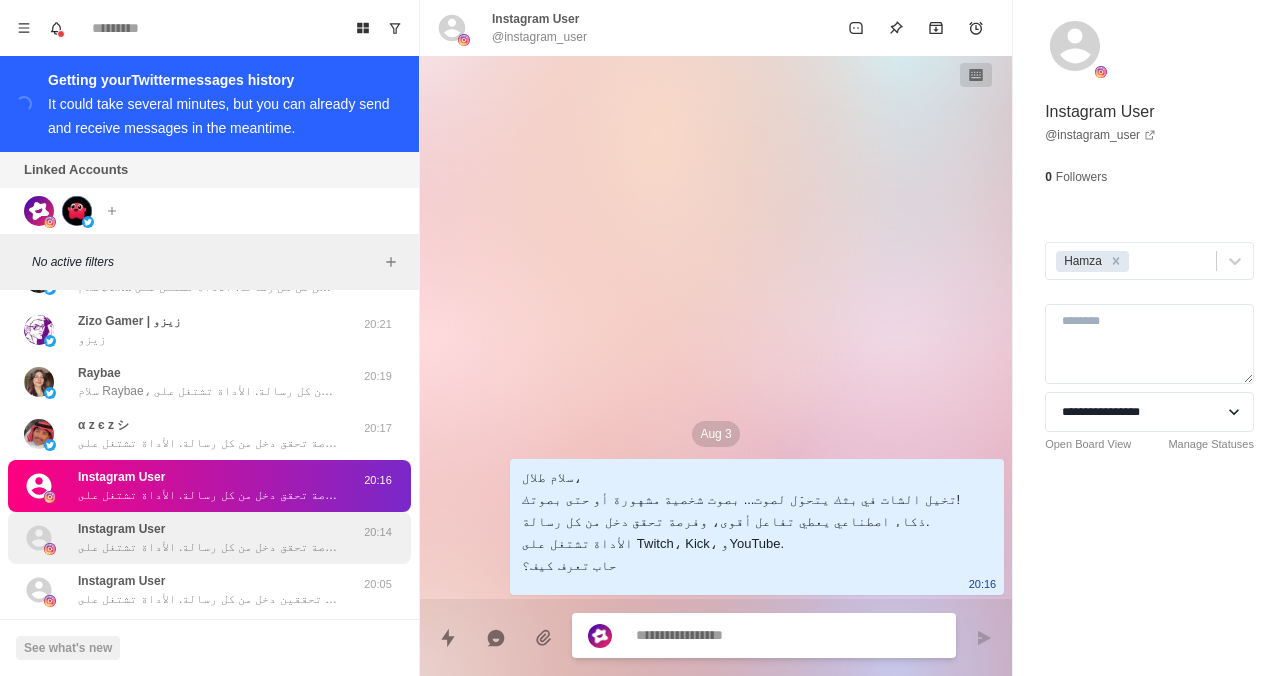 click on "Instagram User سلام علي ،
تخيل الشات في بثك يتحوّل لصوت... بصوت شخصية مشهورة أو حتى بصوتك!
ذكاء اصطناعي يعطي تفاعل أقوى، وفرصة تحقق دخل من كل رسالة.
الأداة تشتغل على Twitch، Kick، وYouTube.
حاب تعرف كيف؟" at bounding box center (208, 538) 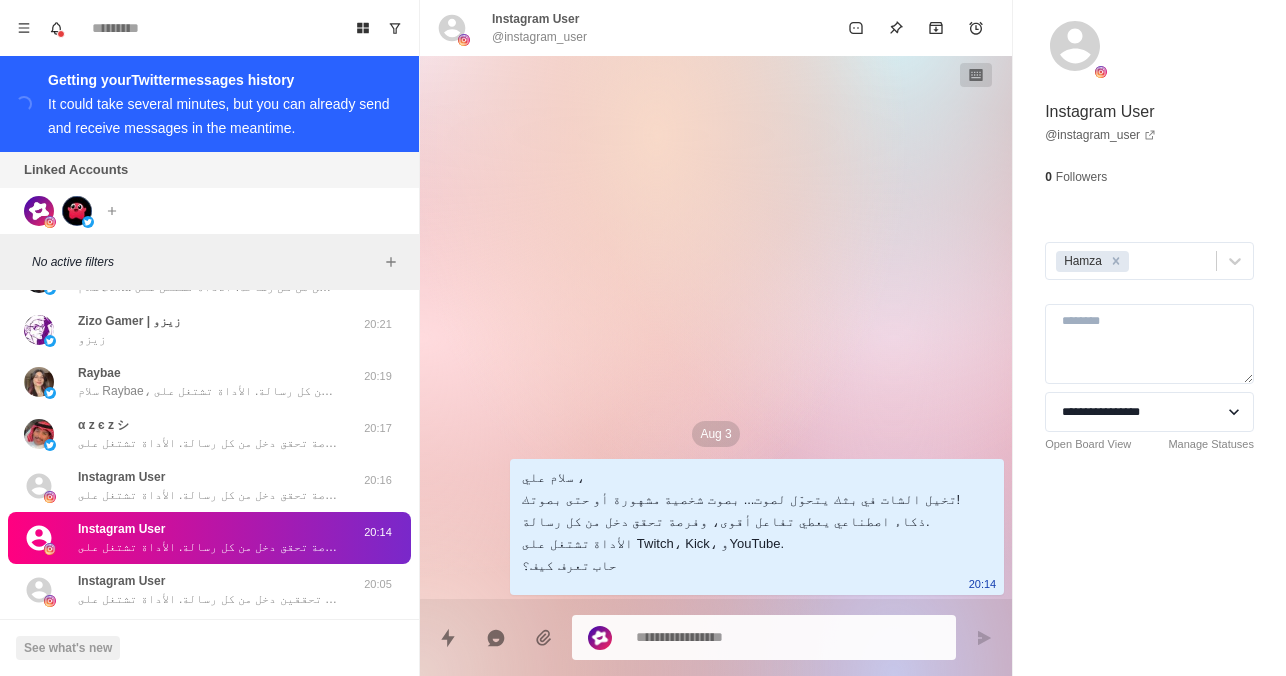type on "*" 